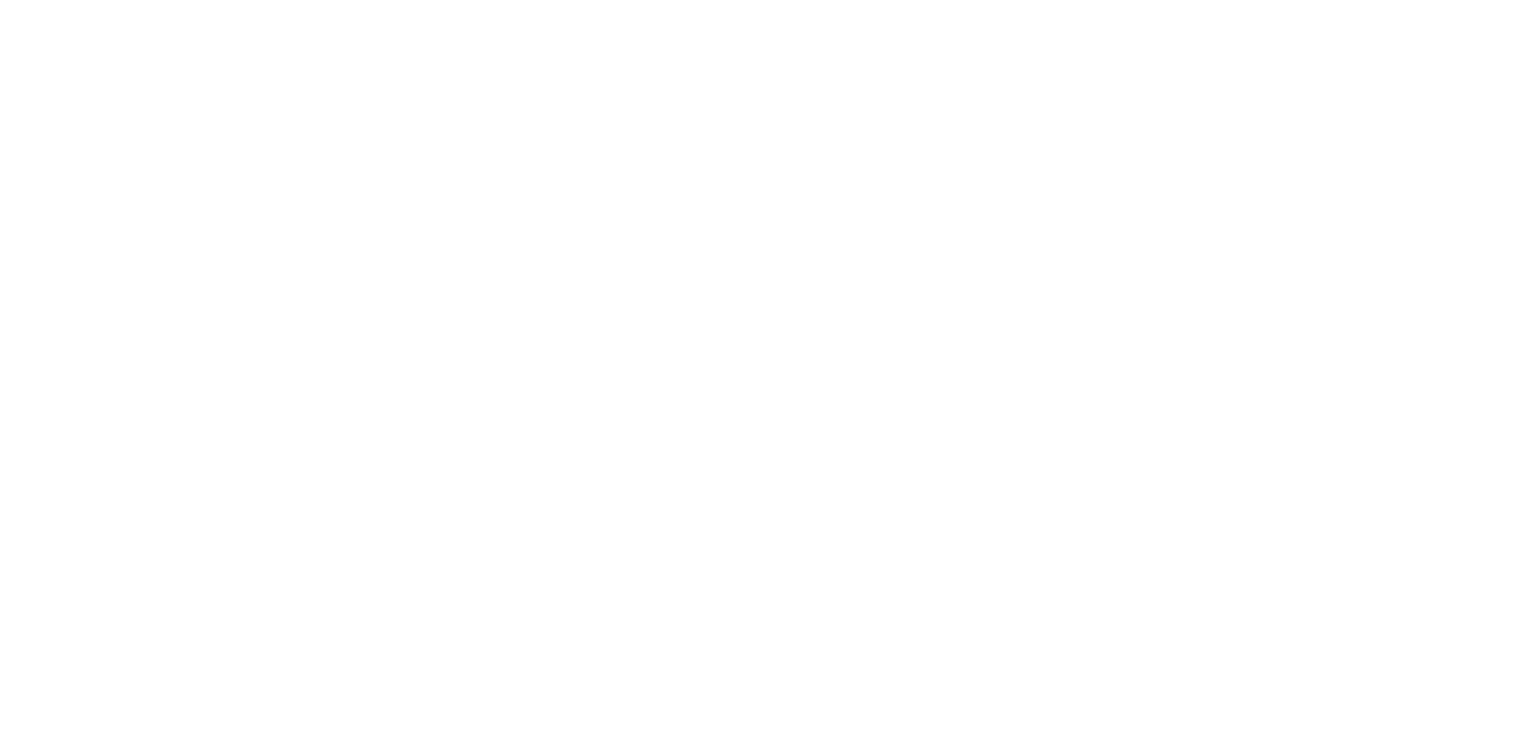scroll, scrollTop: 0, scrollLeft: 0, axis: both 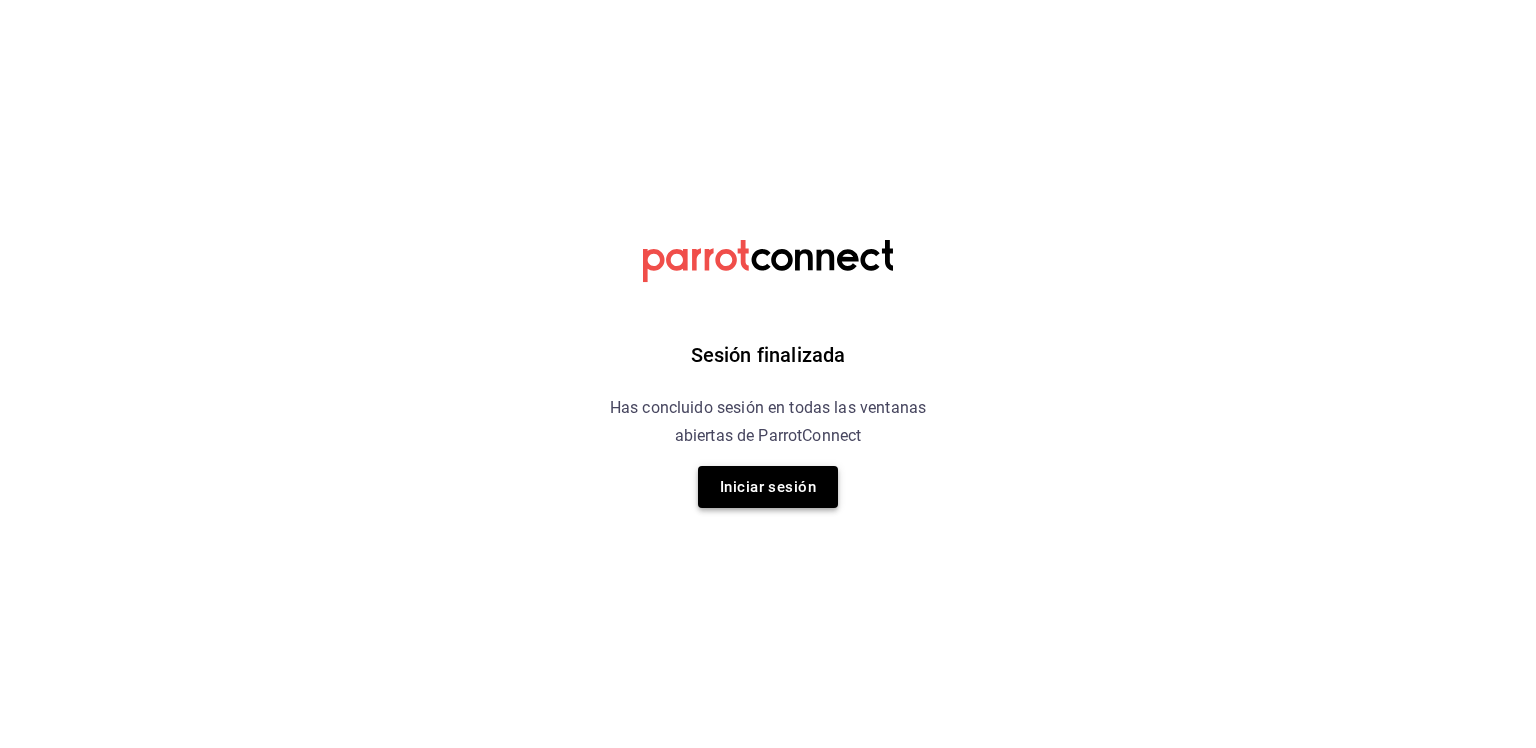 click on "Iniciar sesión" at bounding box center [768, 487] 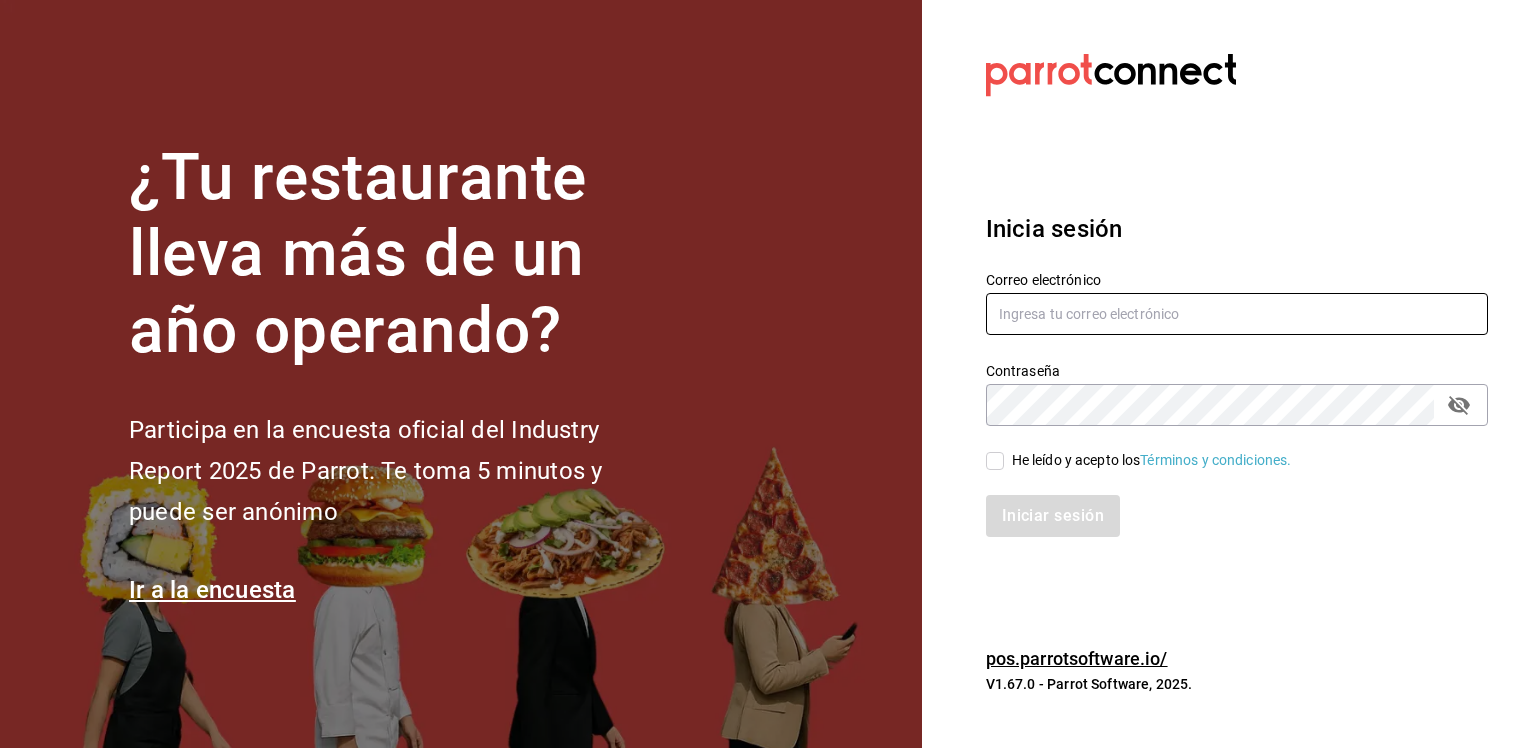 click at bounding box center [1237, 314] 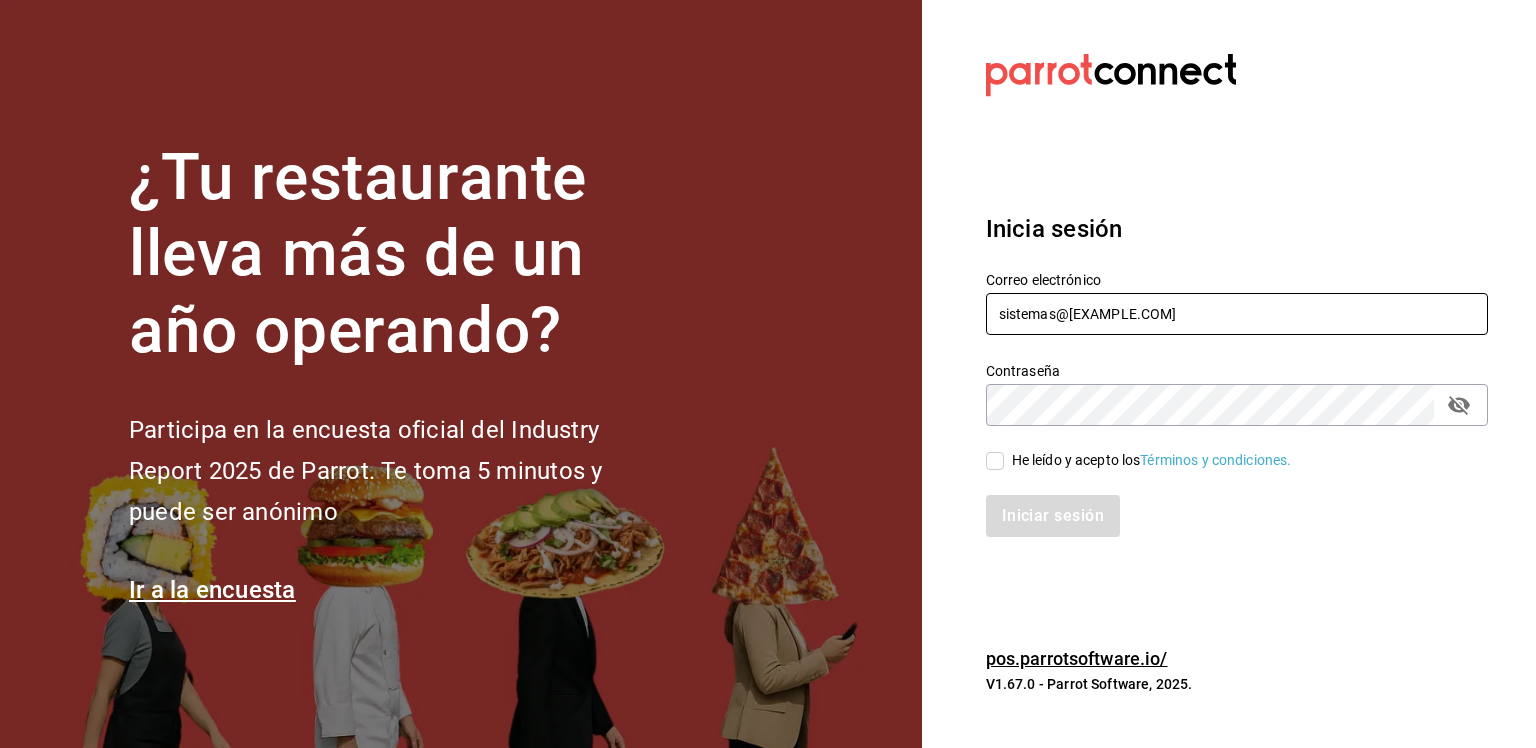 type on "[EMAIL]" 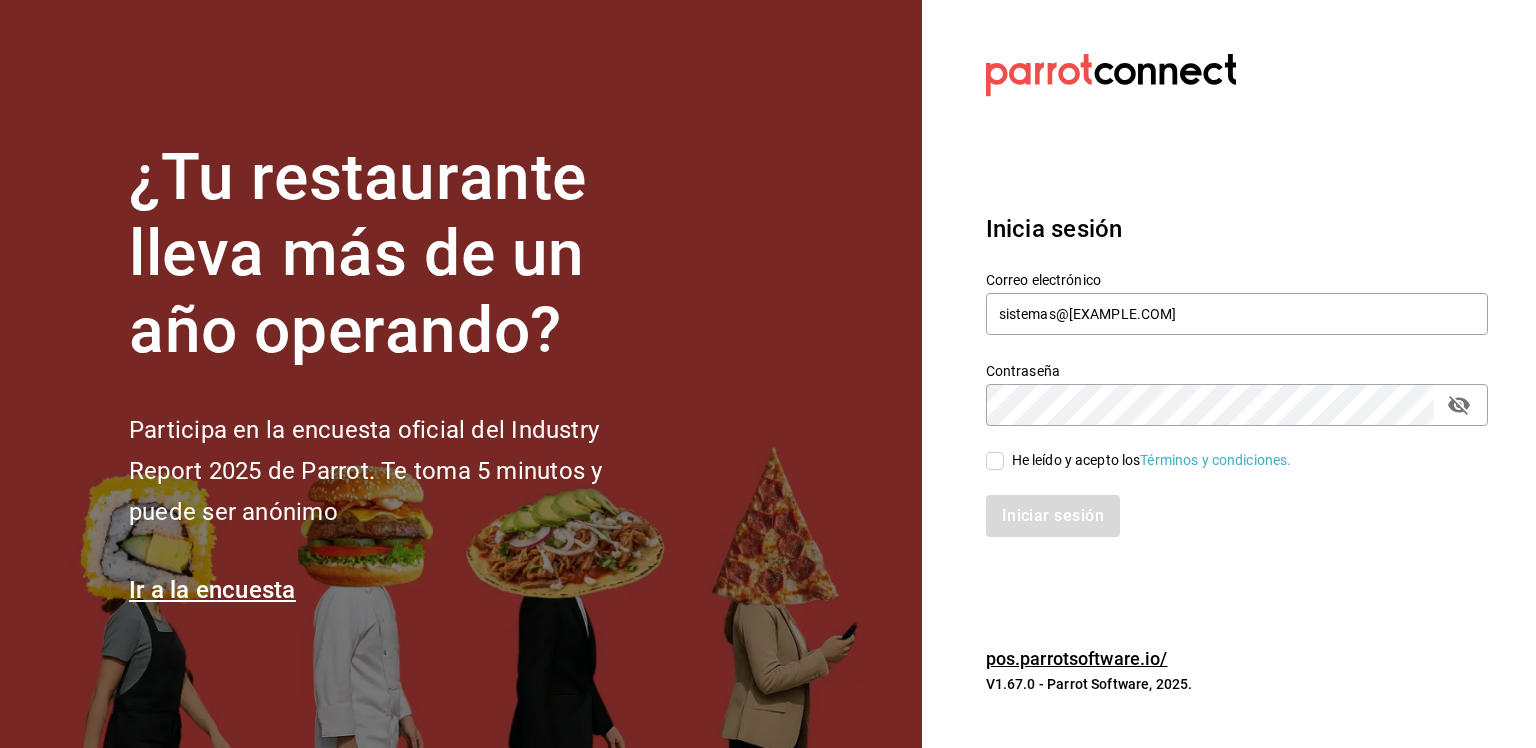 click on "He leído y acepto los  Términos y condiciones." at bounding box center (995, 461) 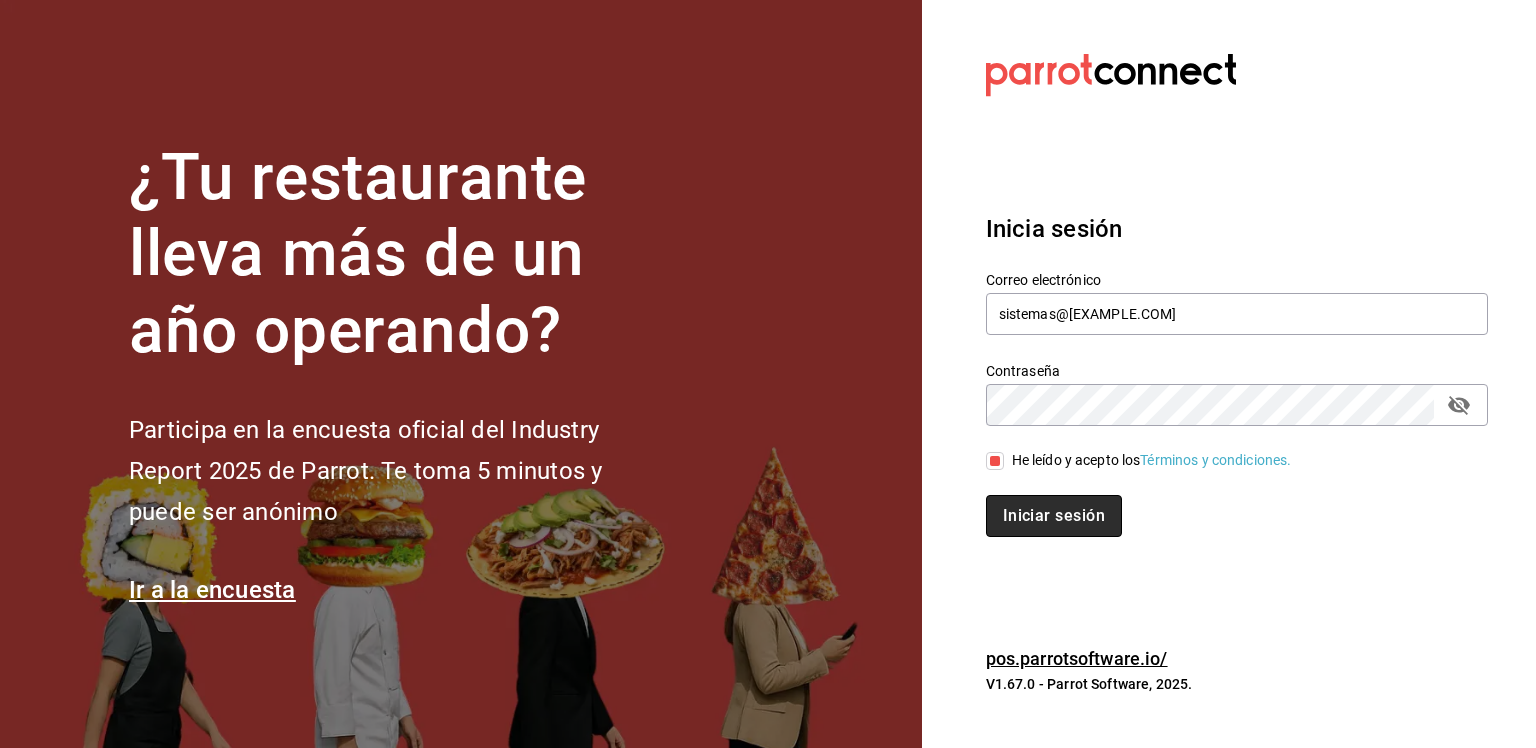 click on "Iniciar sesión" at bounding box center (1054, 516) 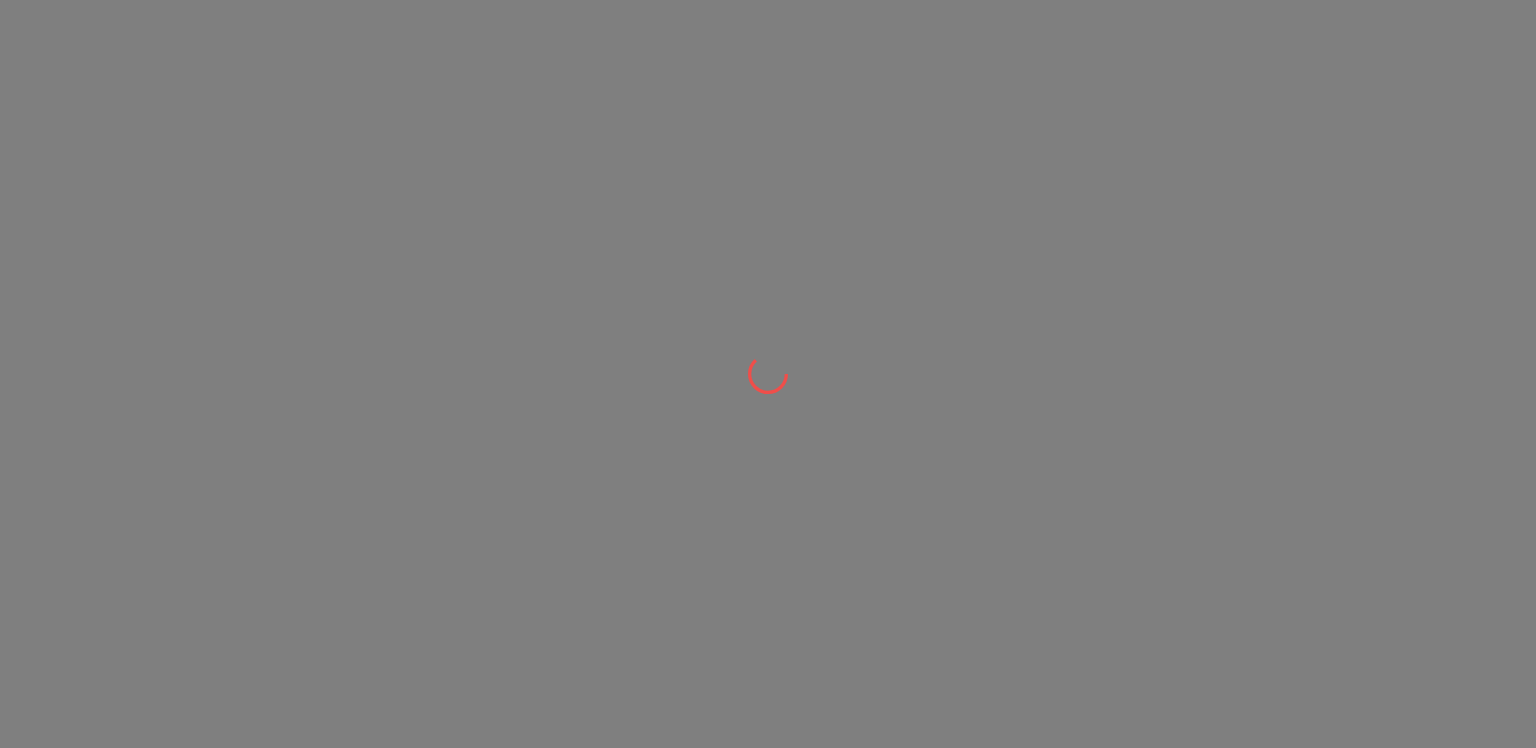 scroll, scrollTop: 0, scrollLeft: 0, axis: both 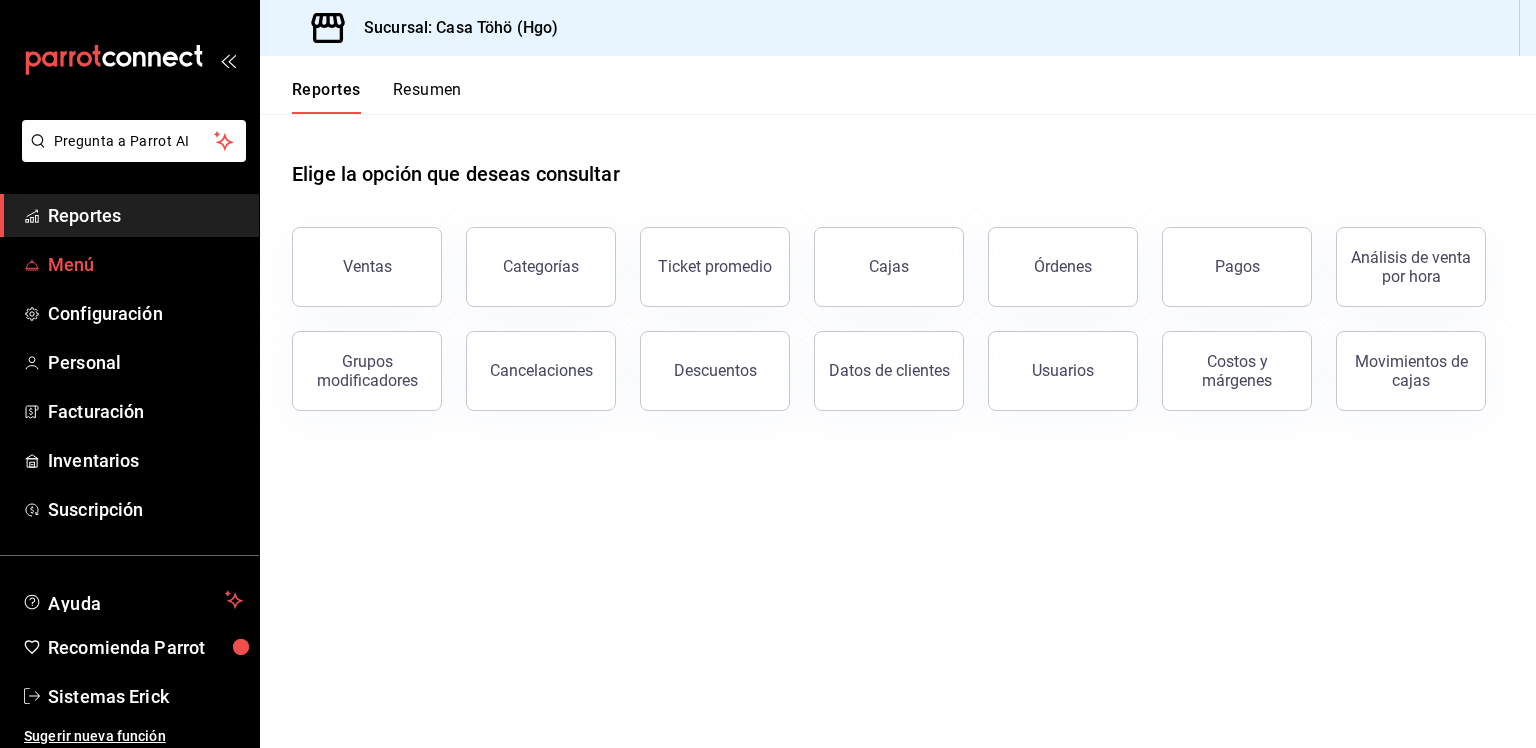 click on "Menú" at bounding box center (145, 264) 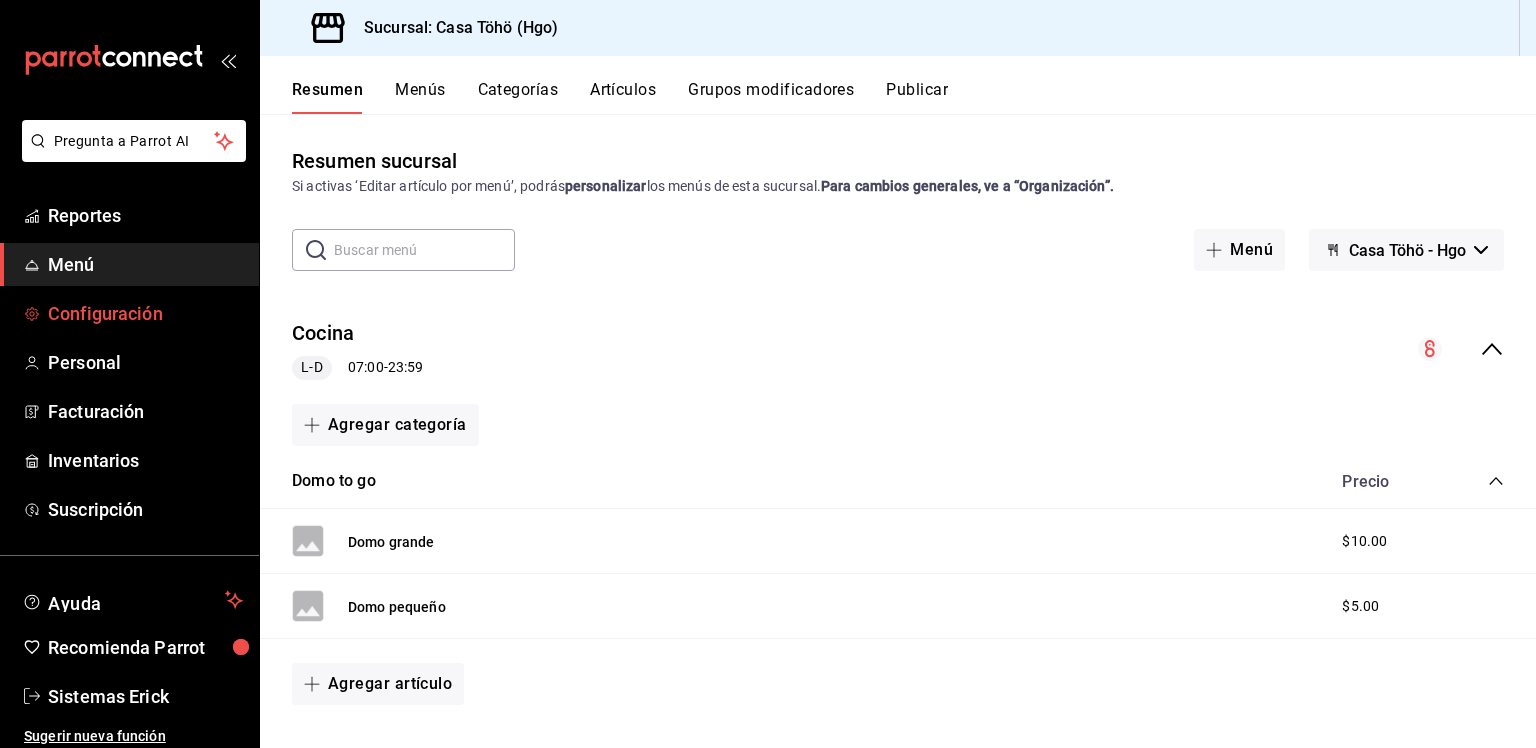 click on "Configuración" at bounding box center (145, 313) 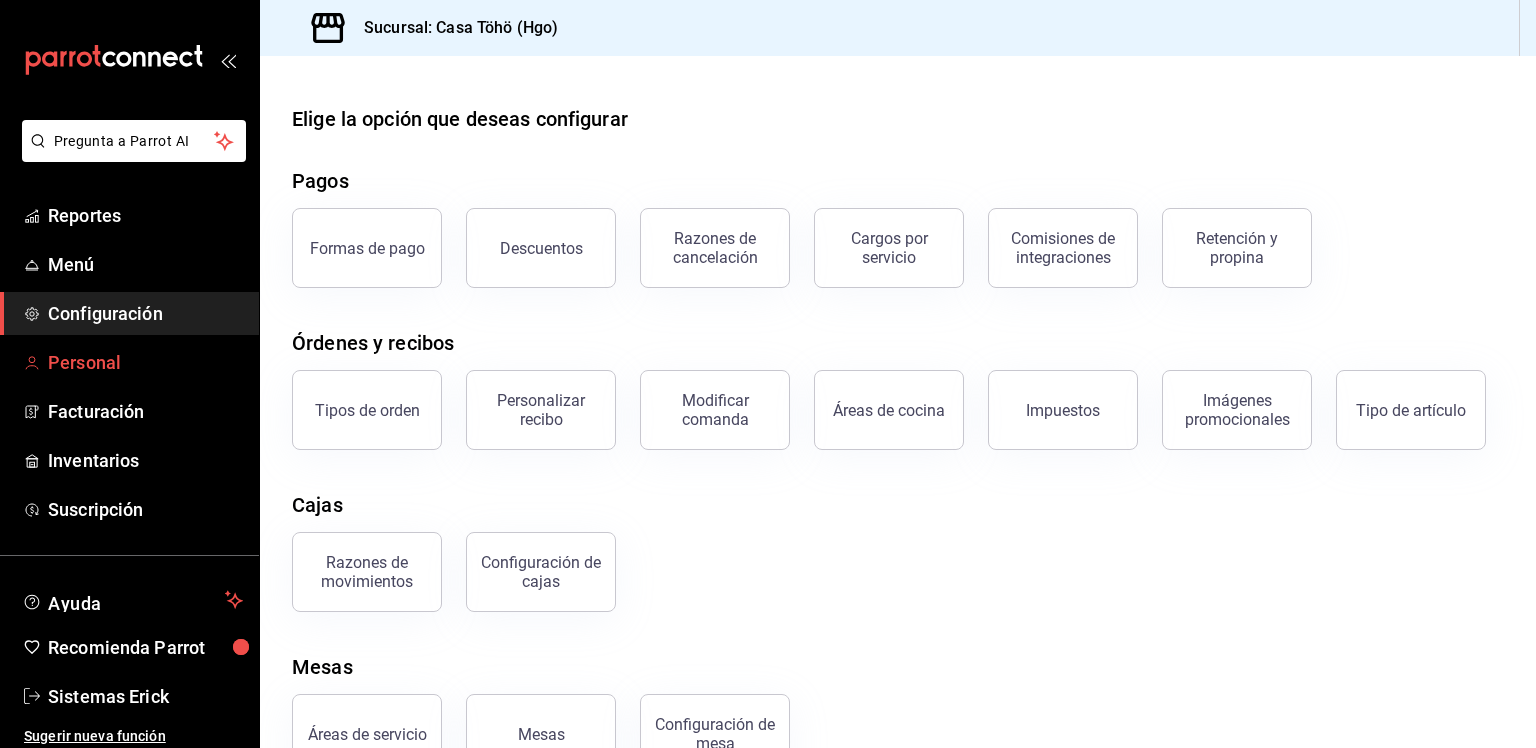 click on "Personal" at bounding box center (129, 362) 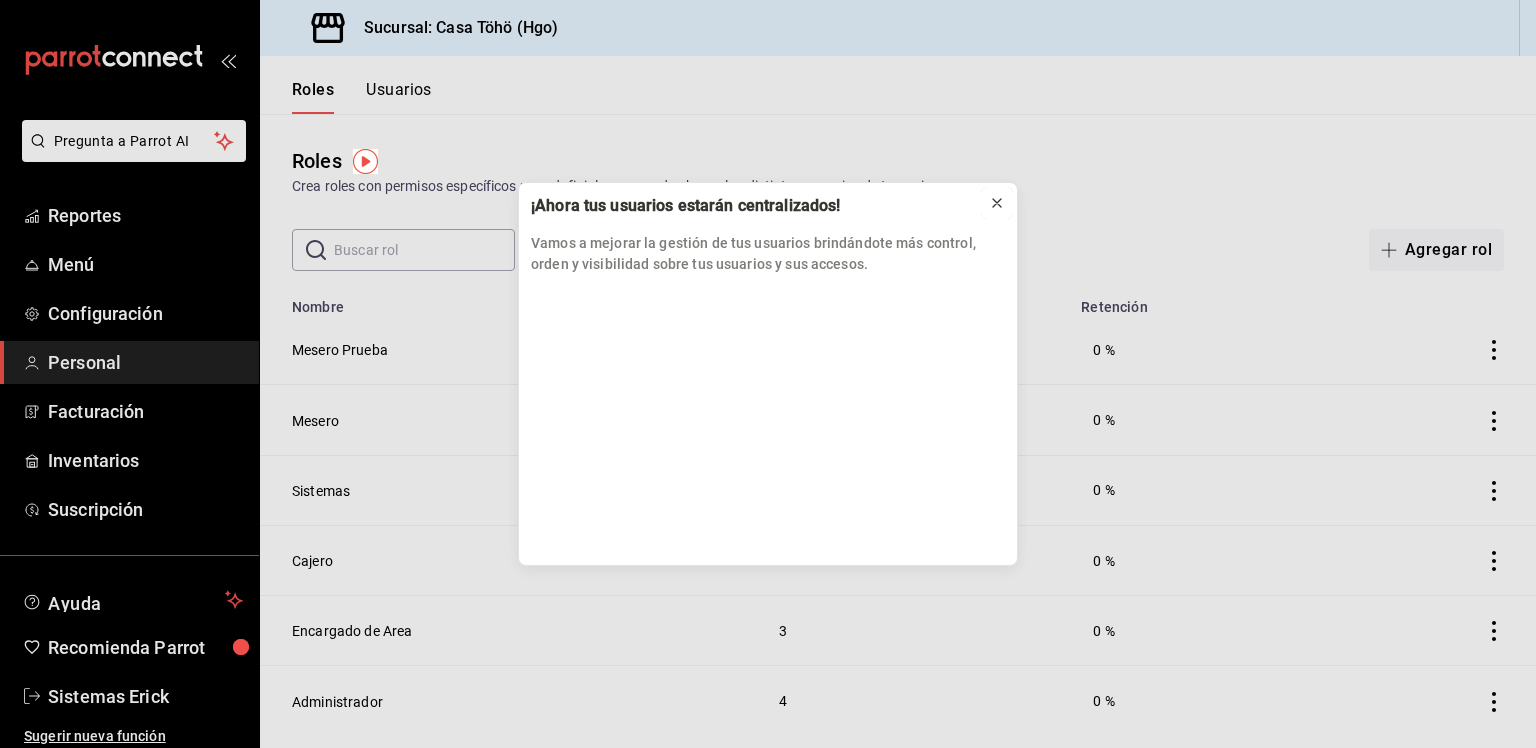 click at bounding box center (997, 203) 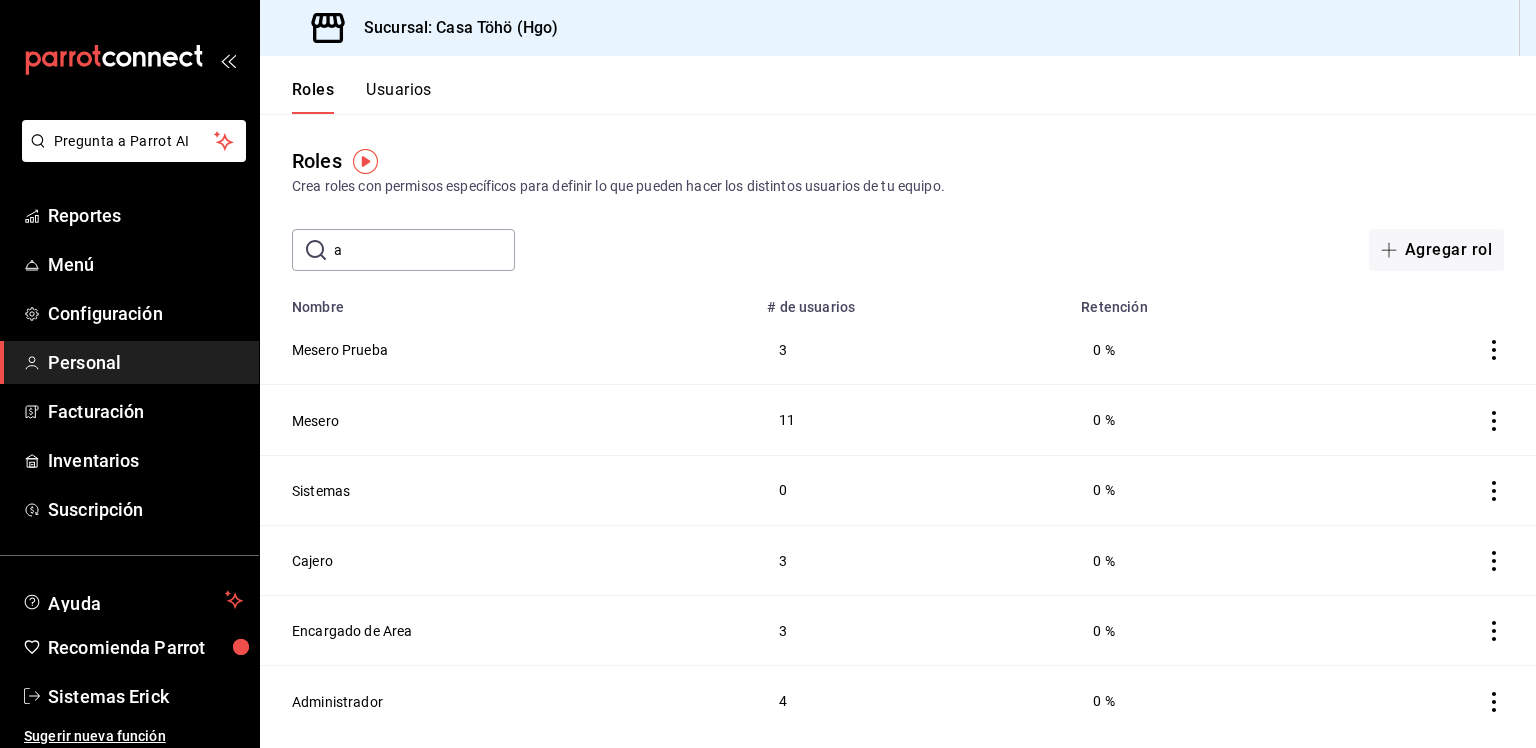 click on "a" at bounding box center [424, 250] 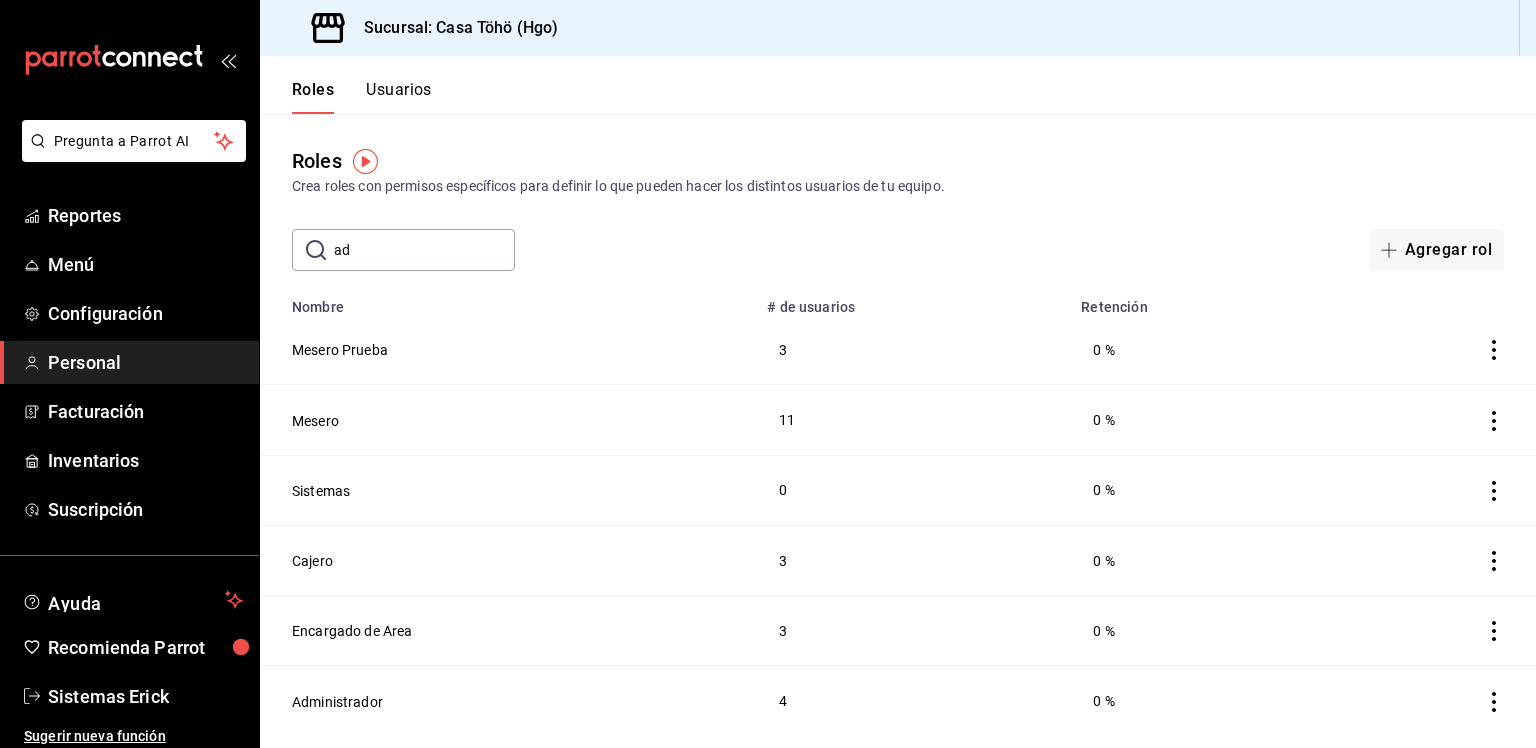 type on "ad" 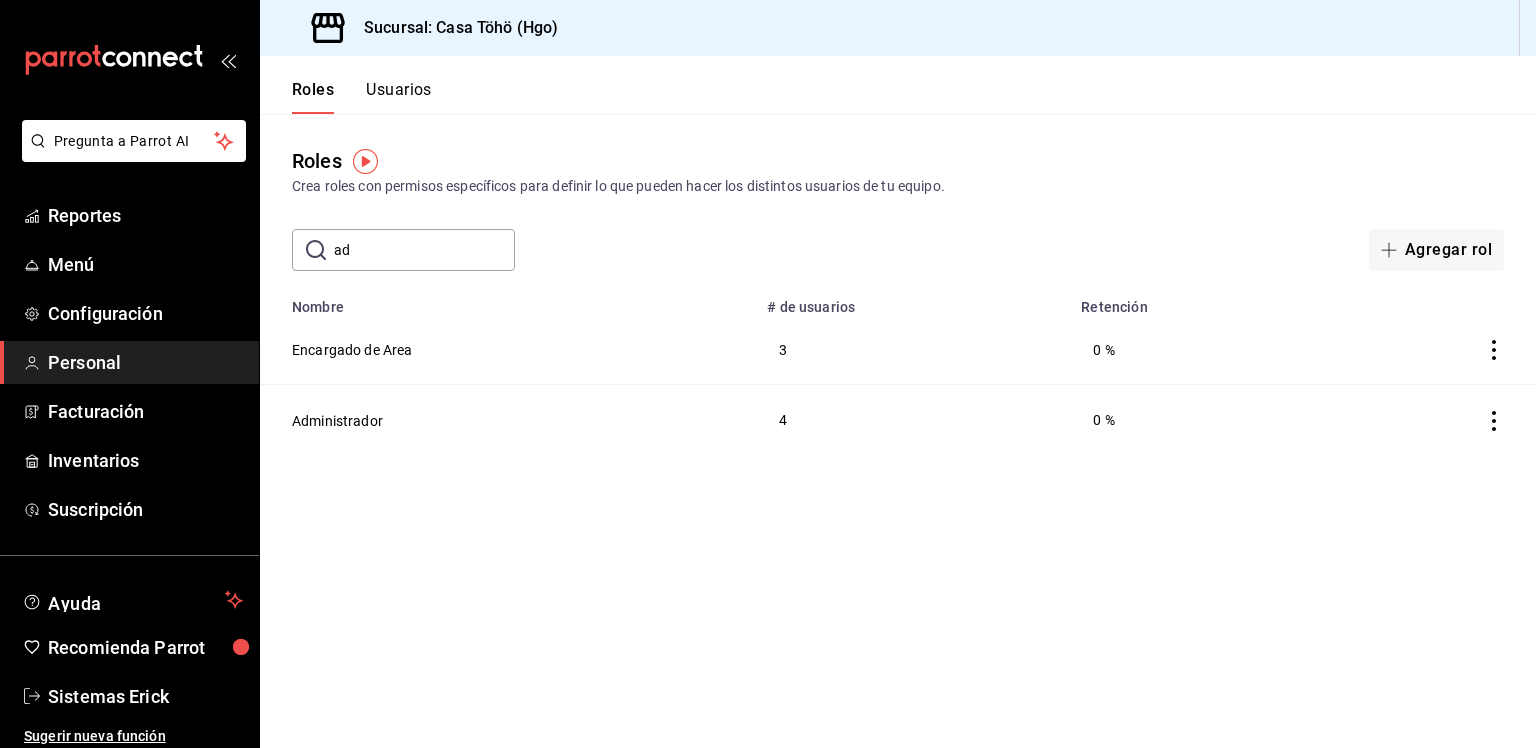 click on "Usuarios" at bounding box center (399, 97) 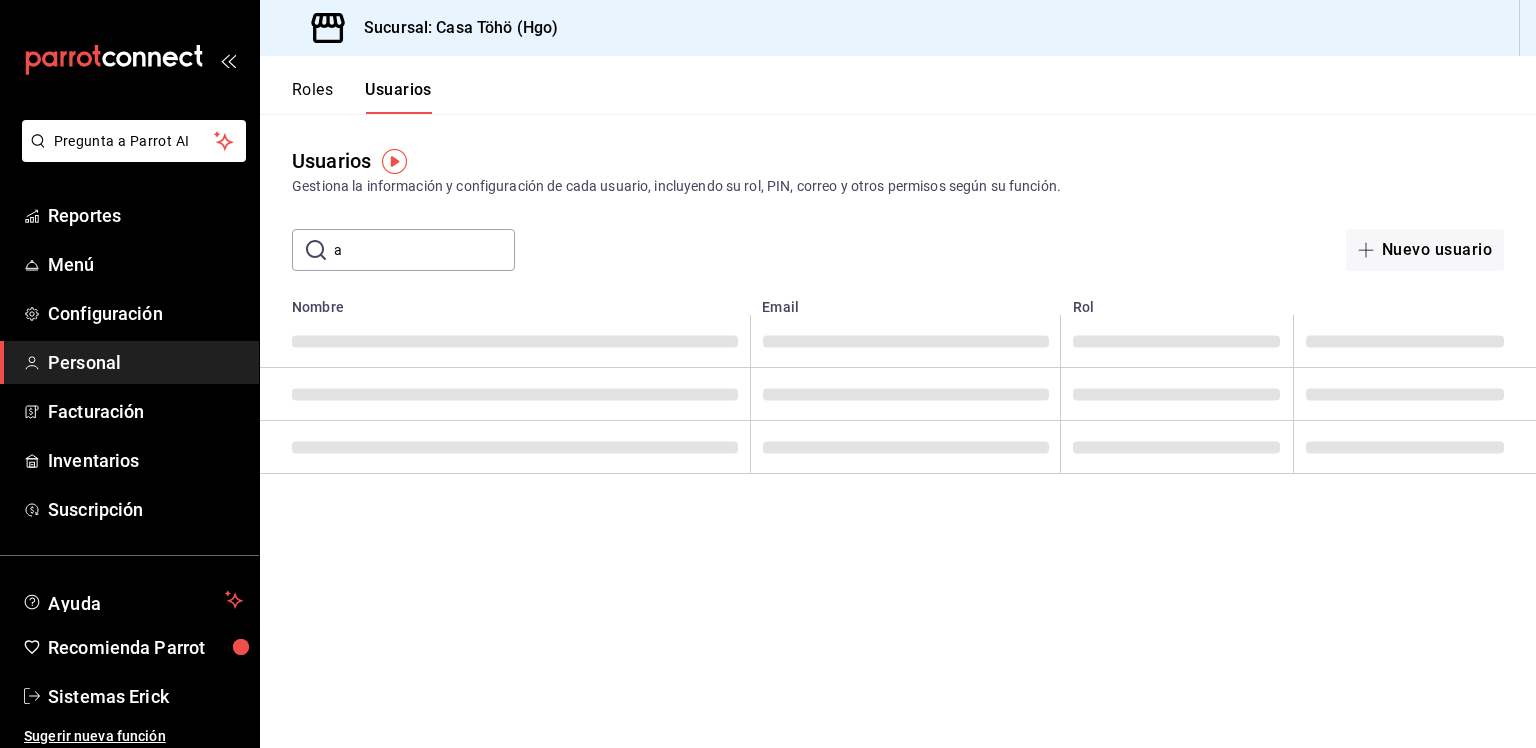 click on "a" at bounding box center [424, 250] 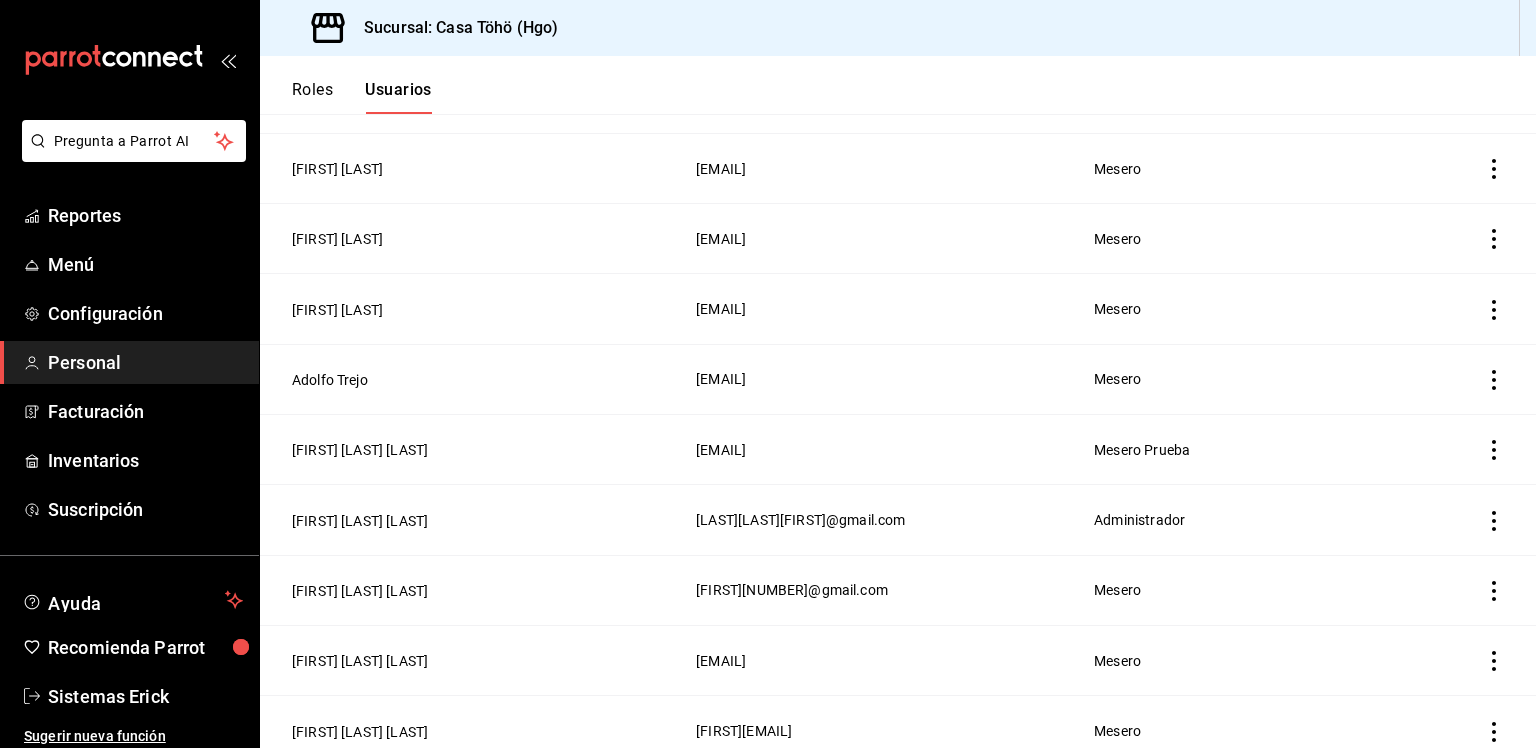 scroll, scrollTop: 0, scrollLeft: 0, axis: both 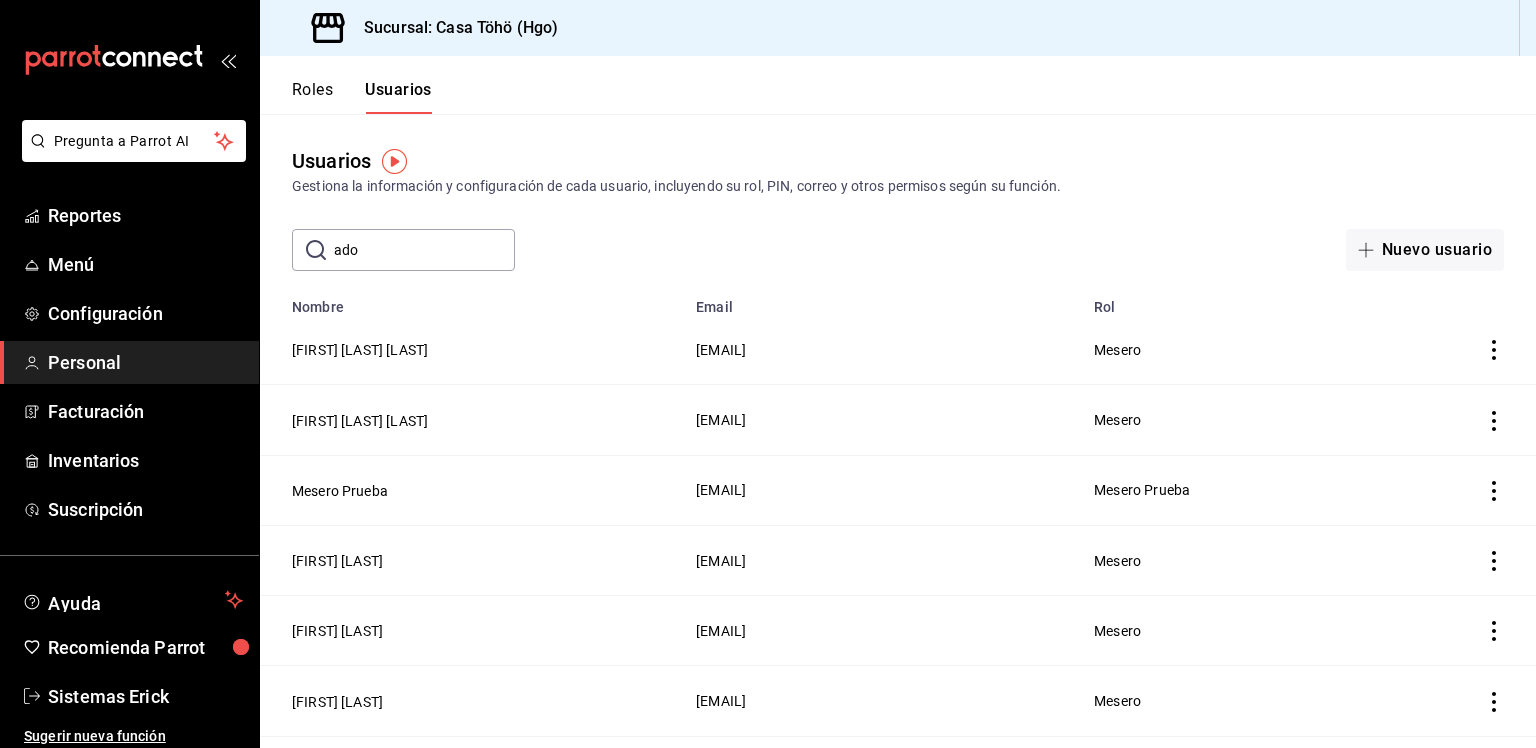 type on "ado" 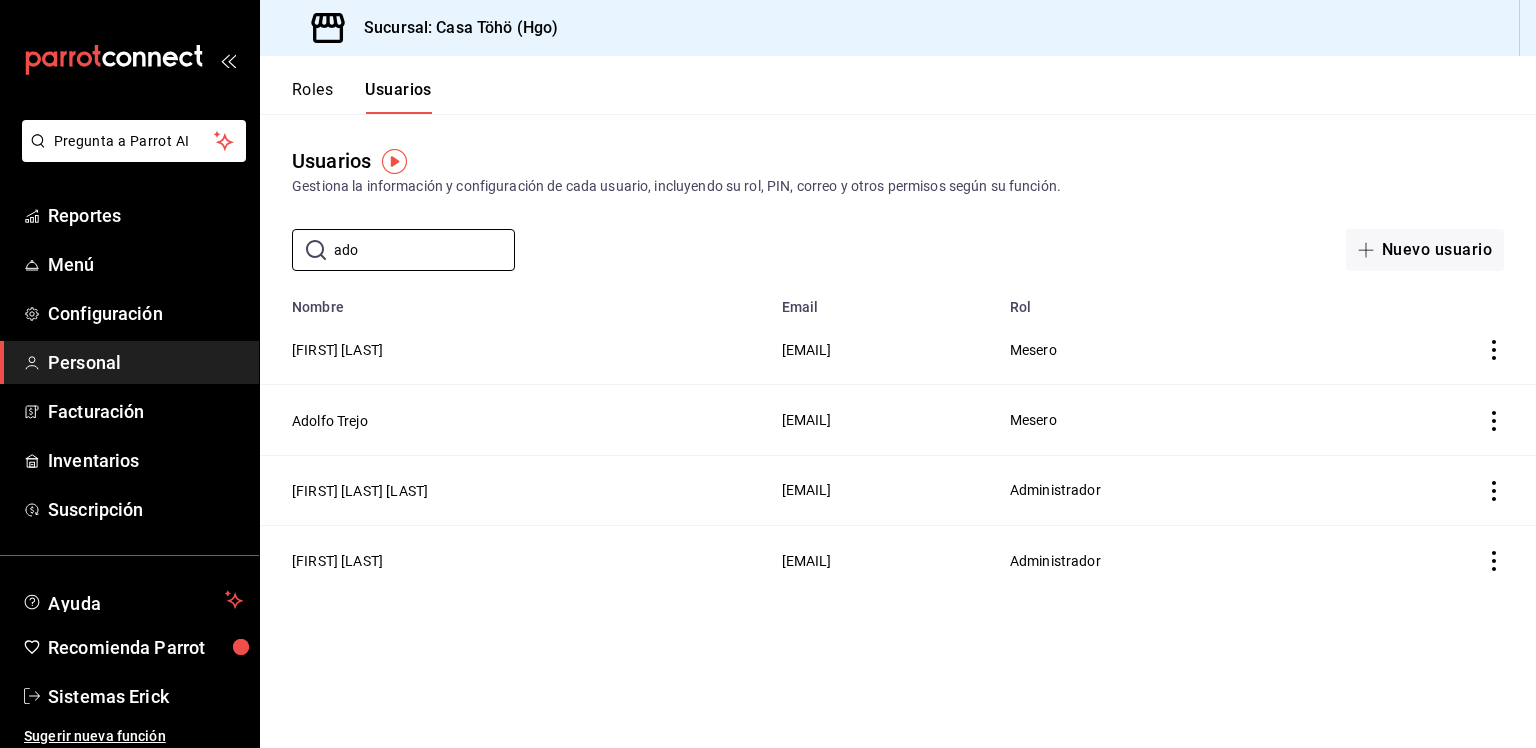 click on "Roles" at bounding box center [312, 97] 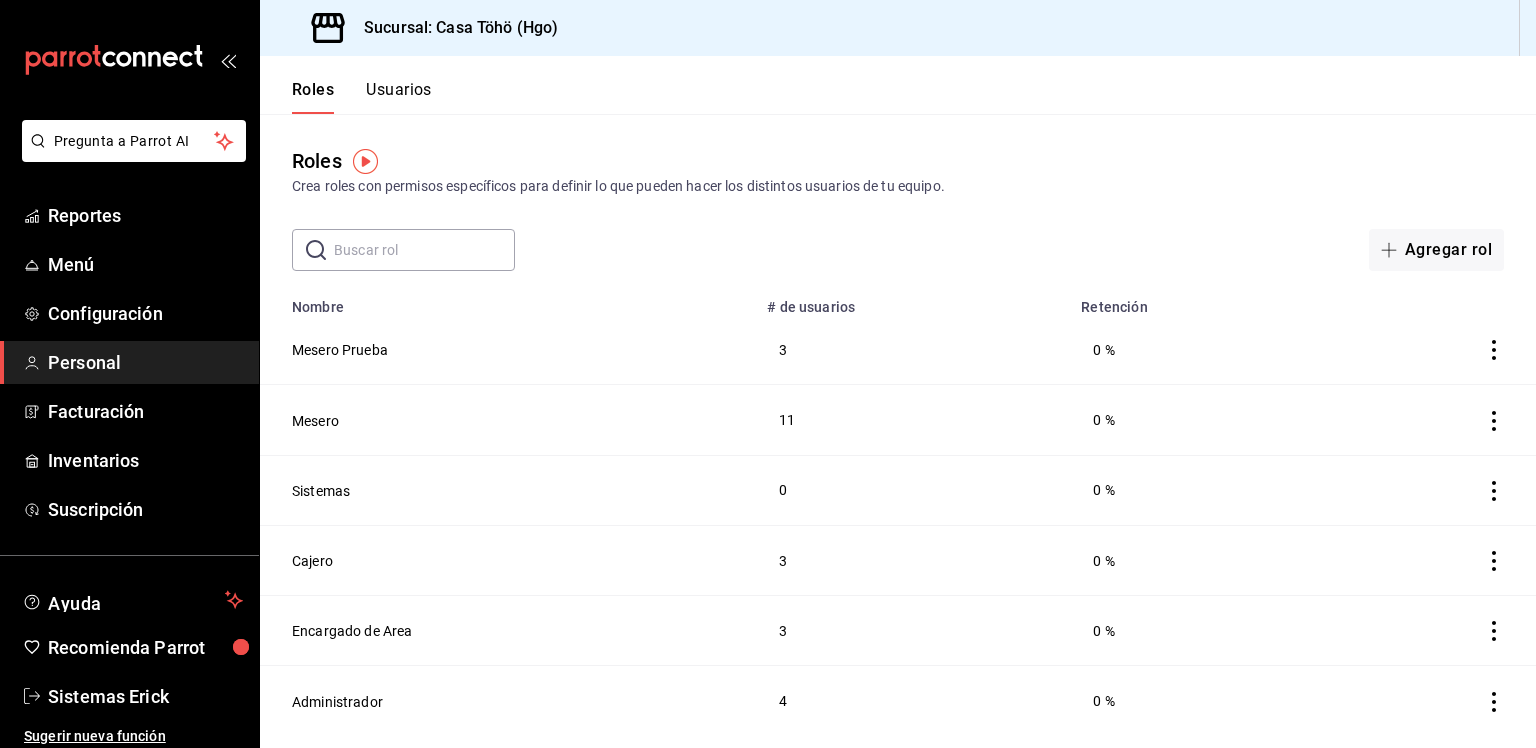 click on "Usuarios" at bounding box center [399, 97] 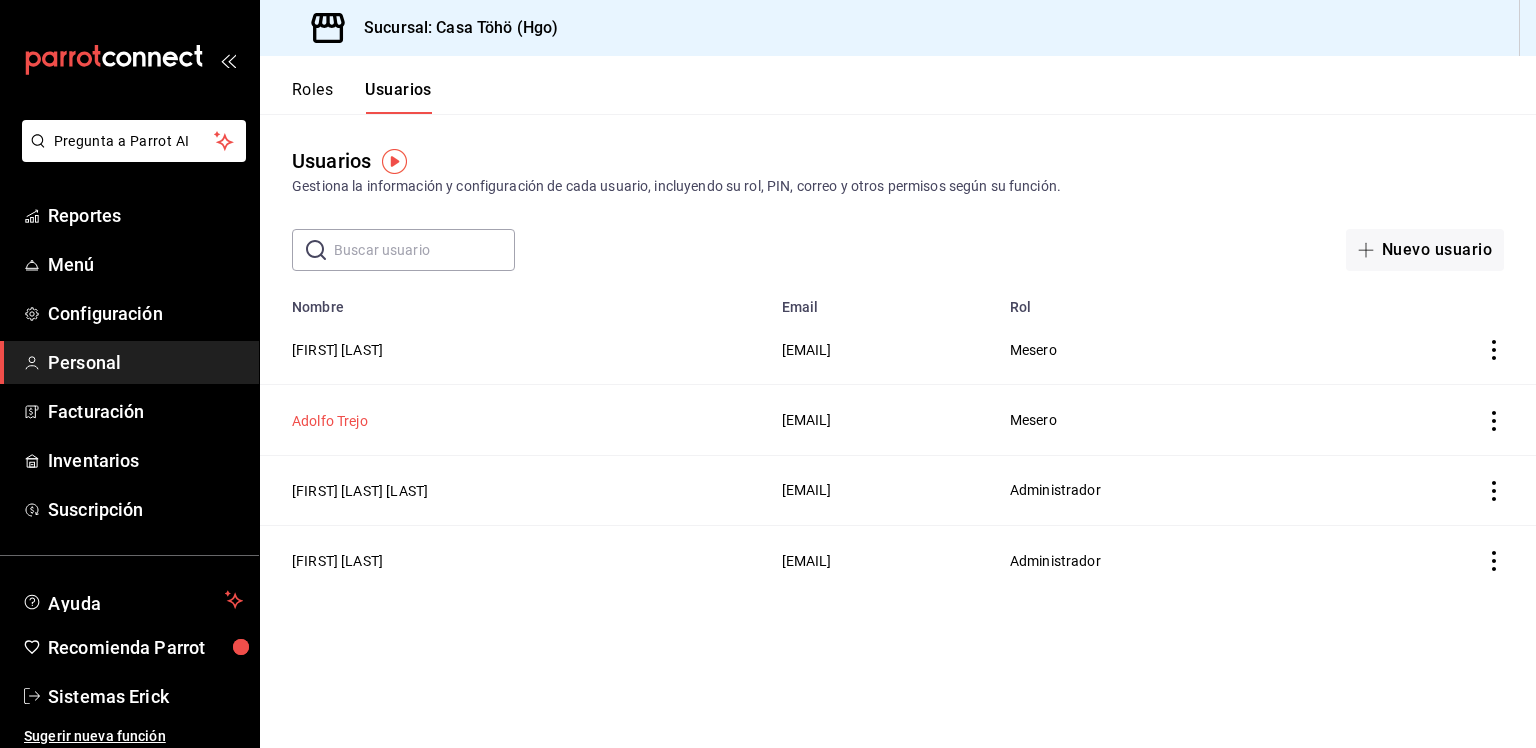 click on "Adolfo Trejo" at bounding box center [330, 421] 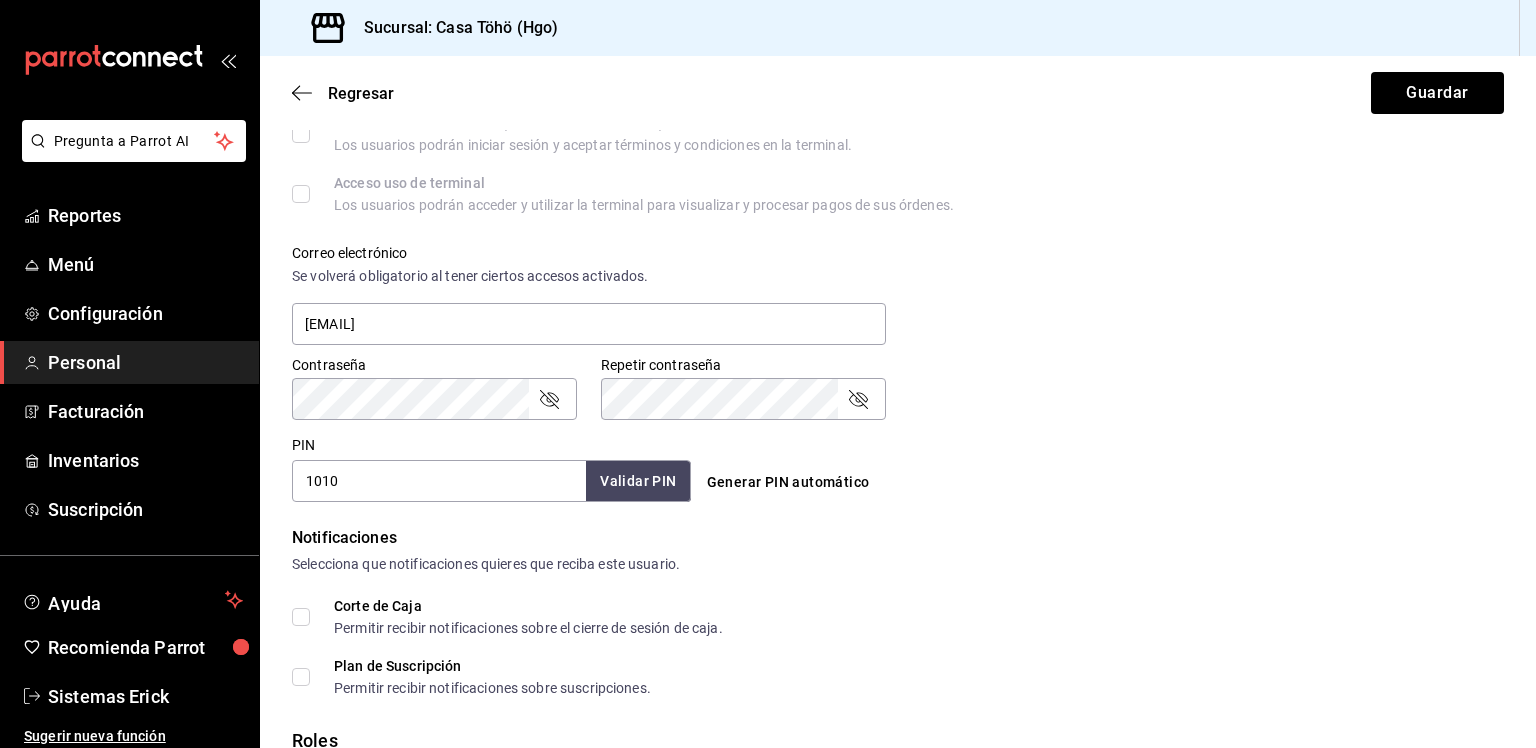 scroll, scrollTop: 856, scrollLeft: 0, axis: vertical 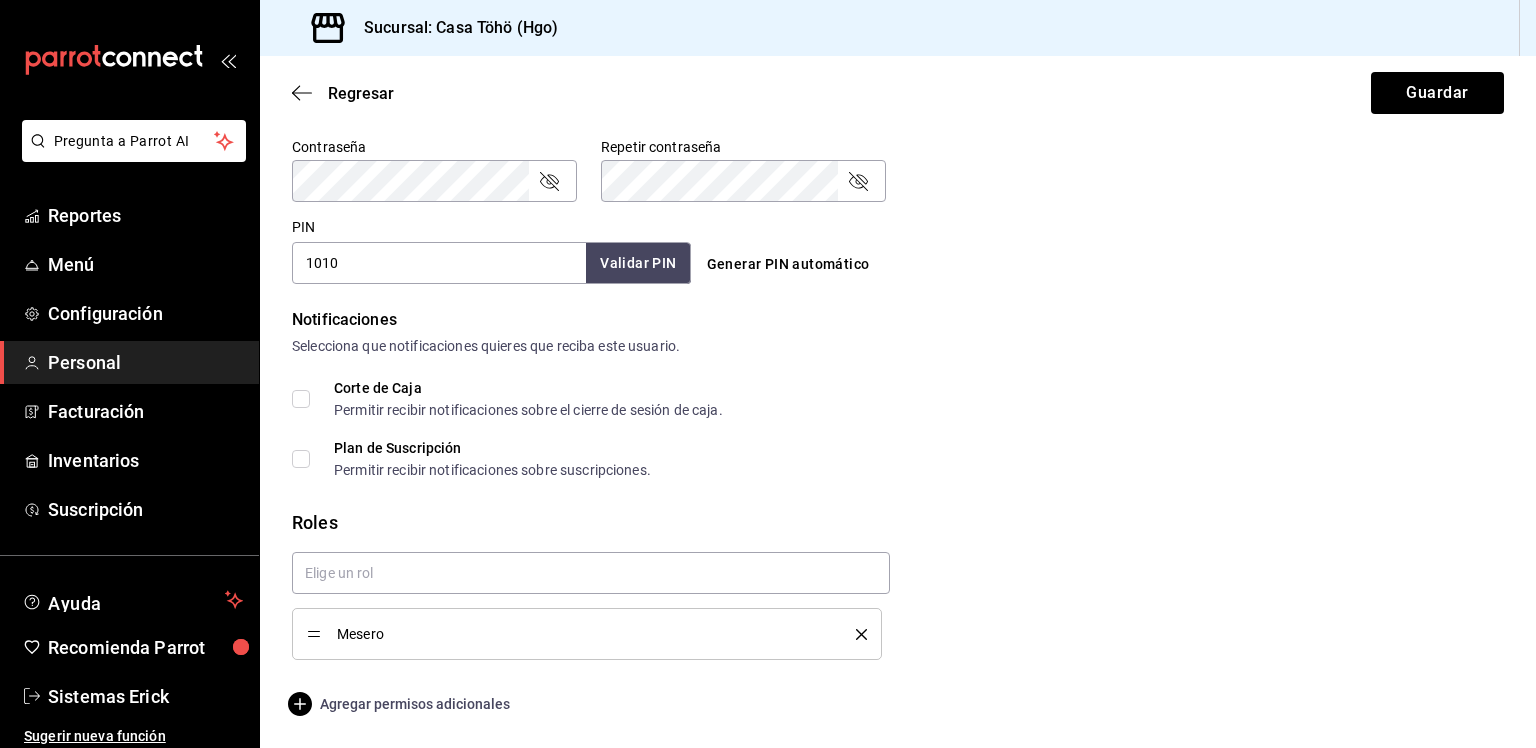 click on "Agregar permisos adicionales" at bounding box center (401, 704) 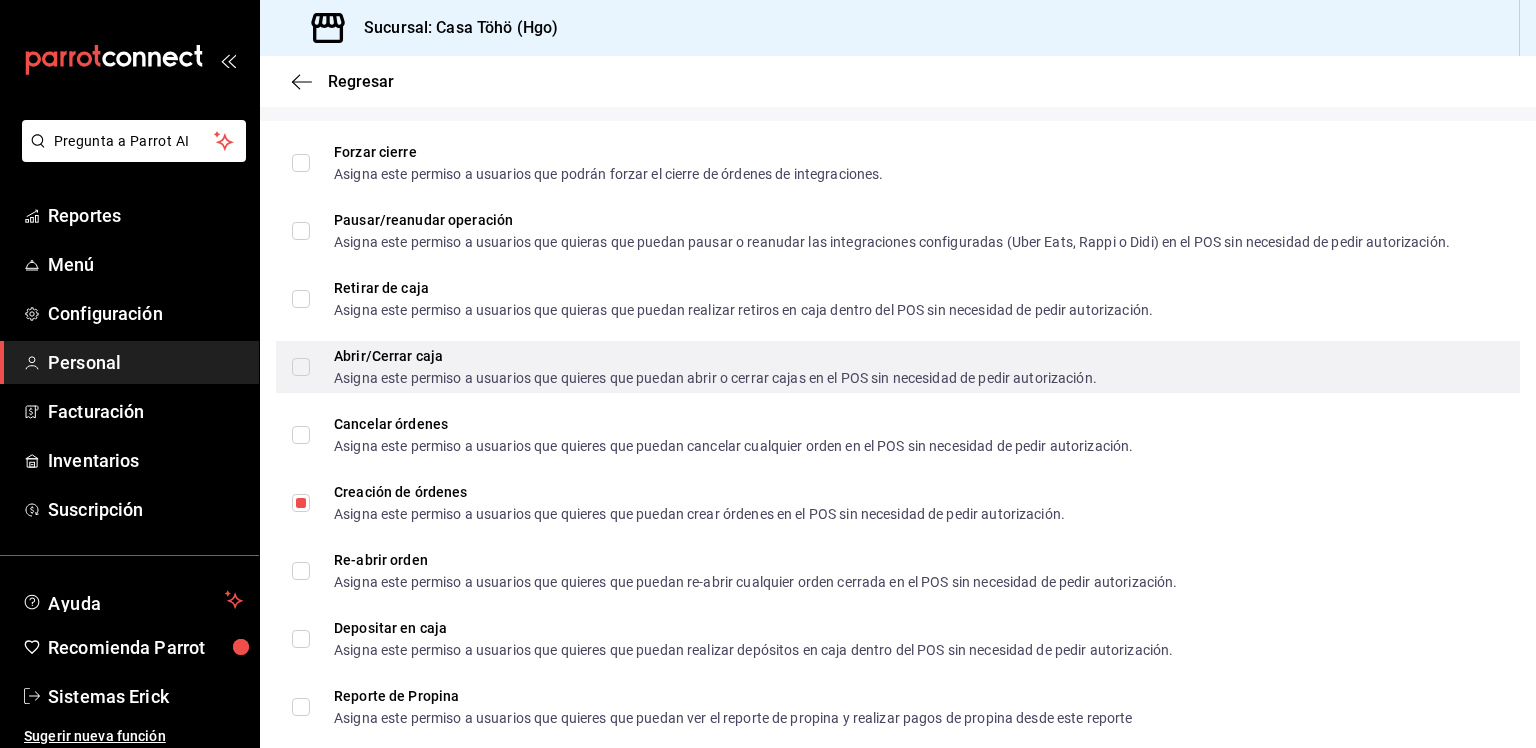 scroll, scrollTop: 1504, scrollLeft: 0, axis: vertical 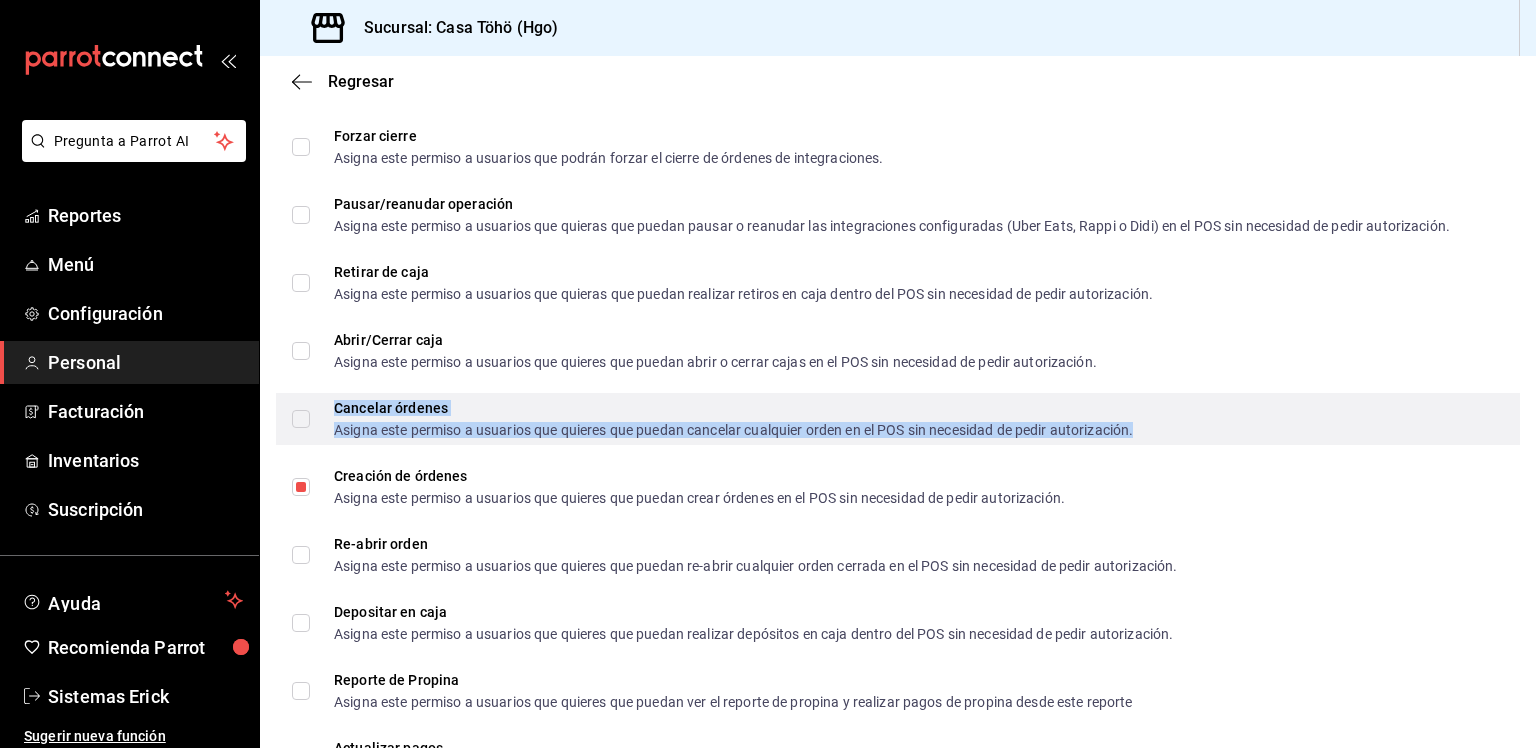 click on "Asigna este permiso a usuarios que quieres que puedan cancelar cualquier orden en el POS sin necesidad de pedir autorización." at bounding box center [733, 430] 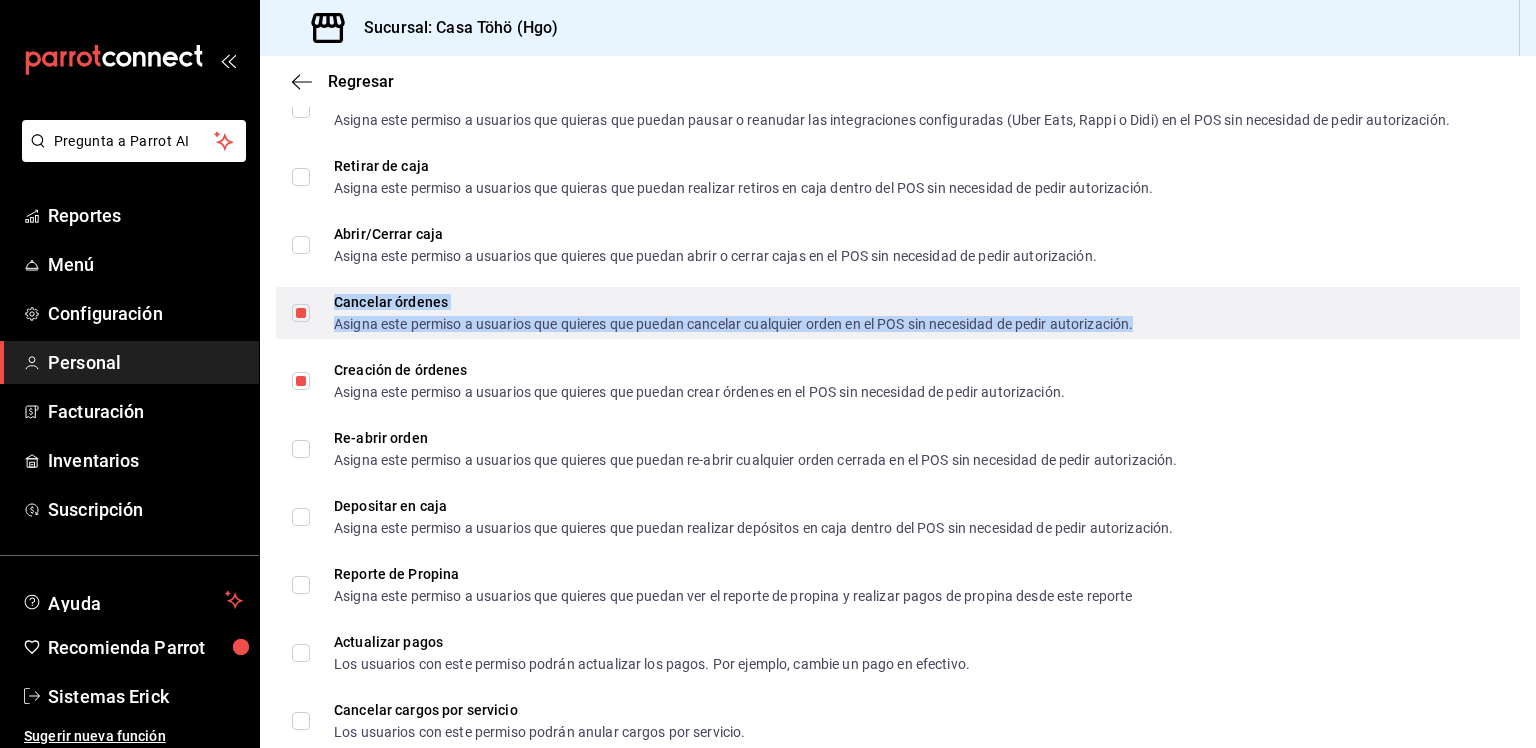 scroll, scrollTop: 1612, scrollLeft: 0, axis: vertical 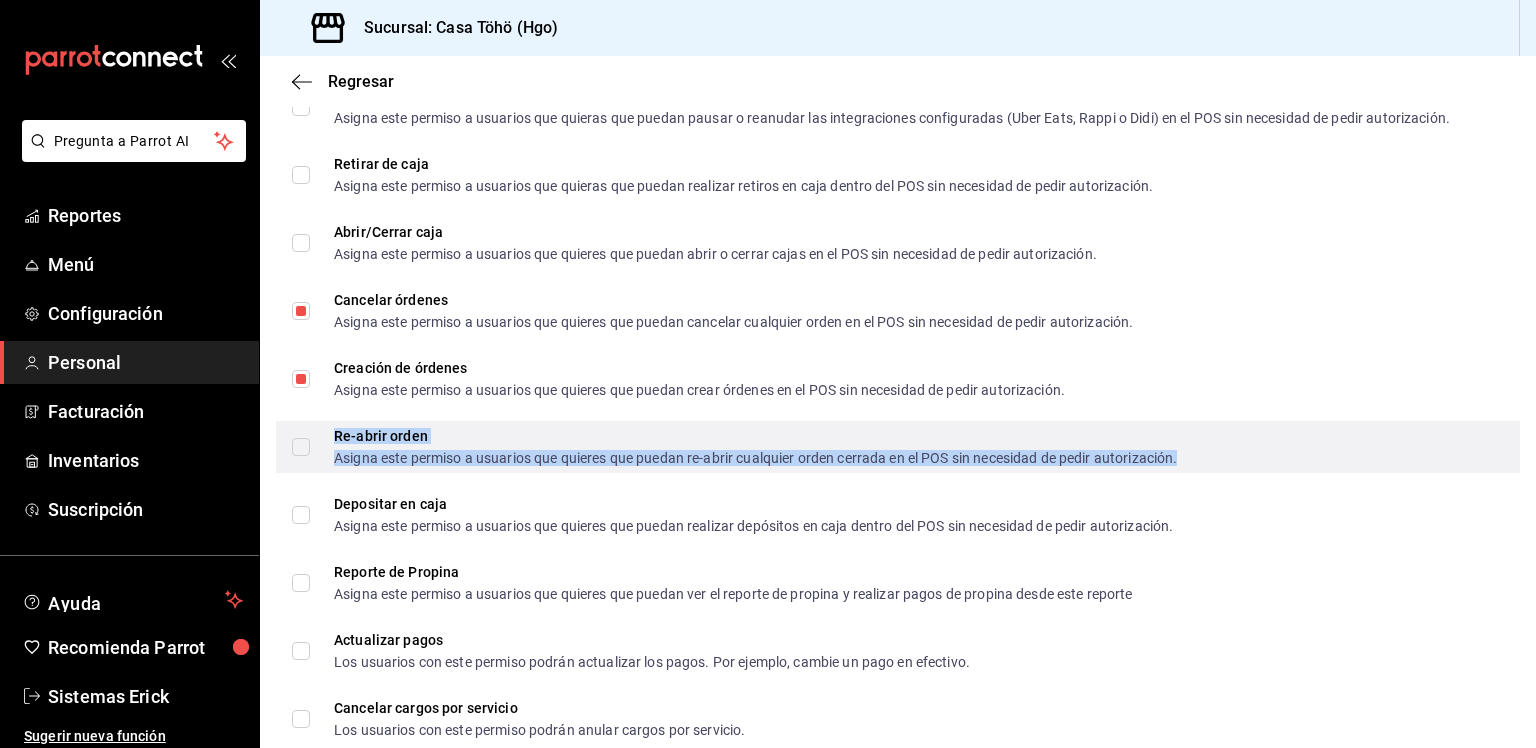 click on "Re-abrir orden" at bounding box center (755, 436) 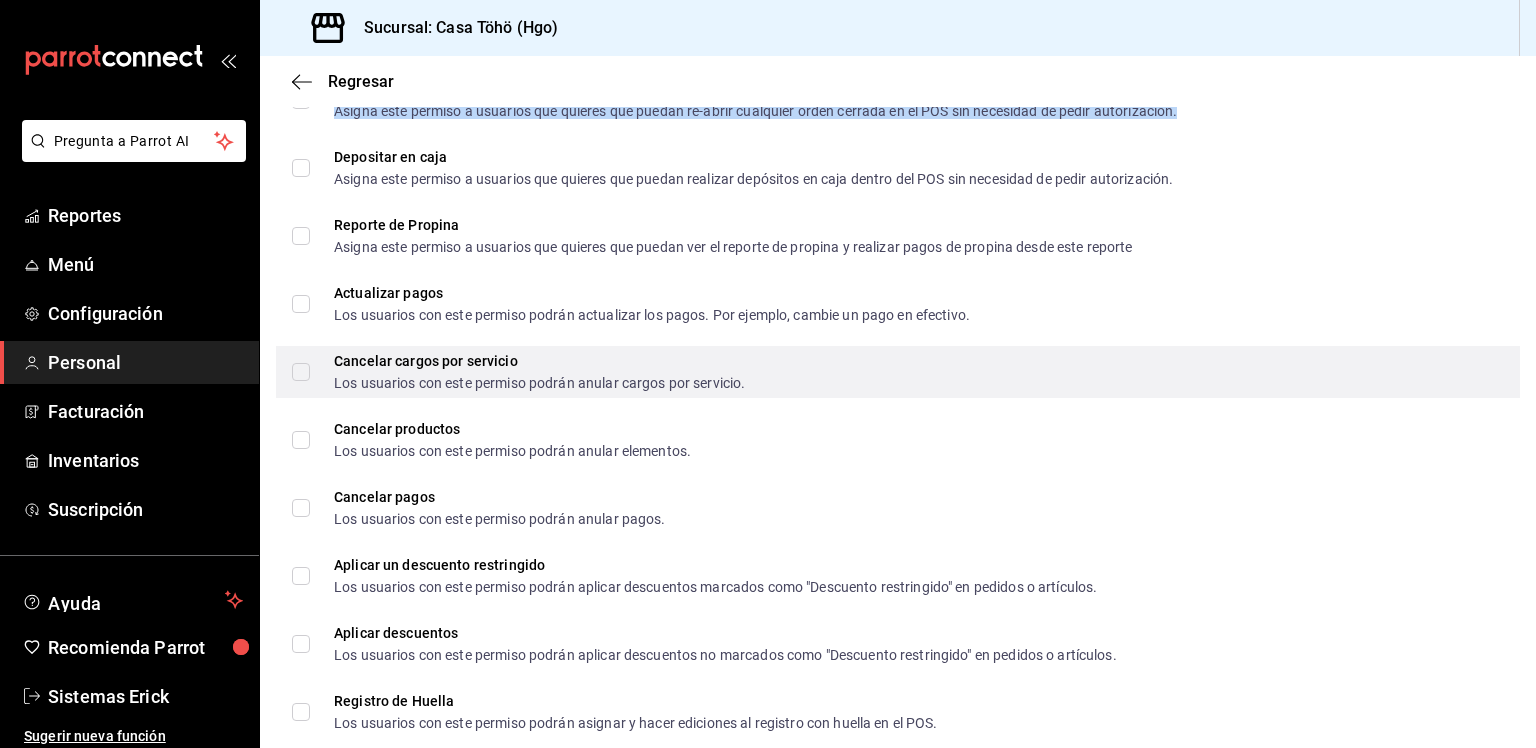 scroll, scrollTop: 1972, scrollLeft: 0, axis: vertical 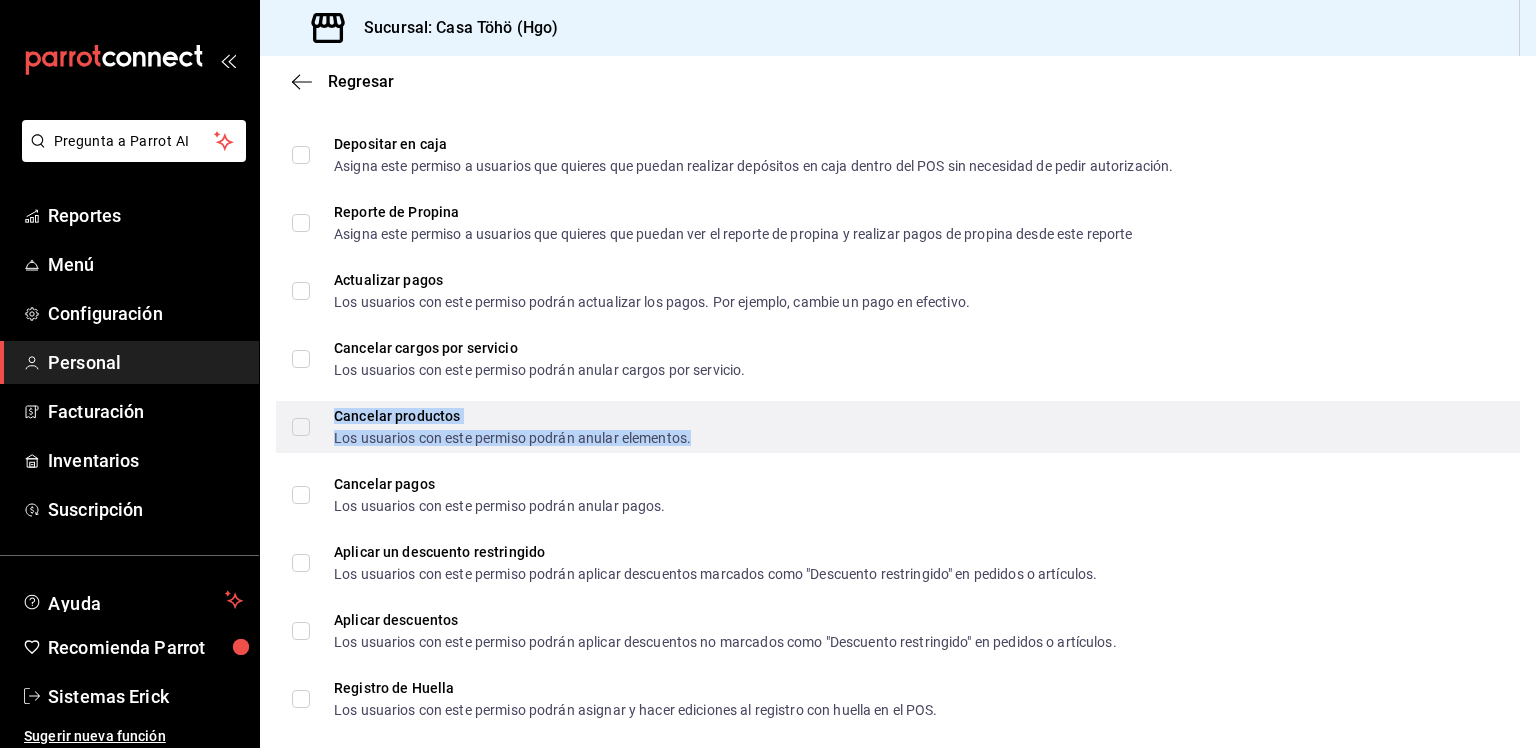 click on "Los usuarios con este permiso podrán anular elementos." at bounding box center [512, 438] 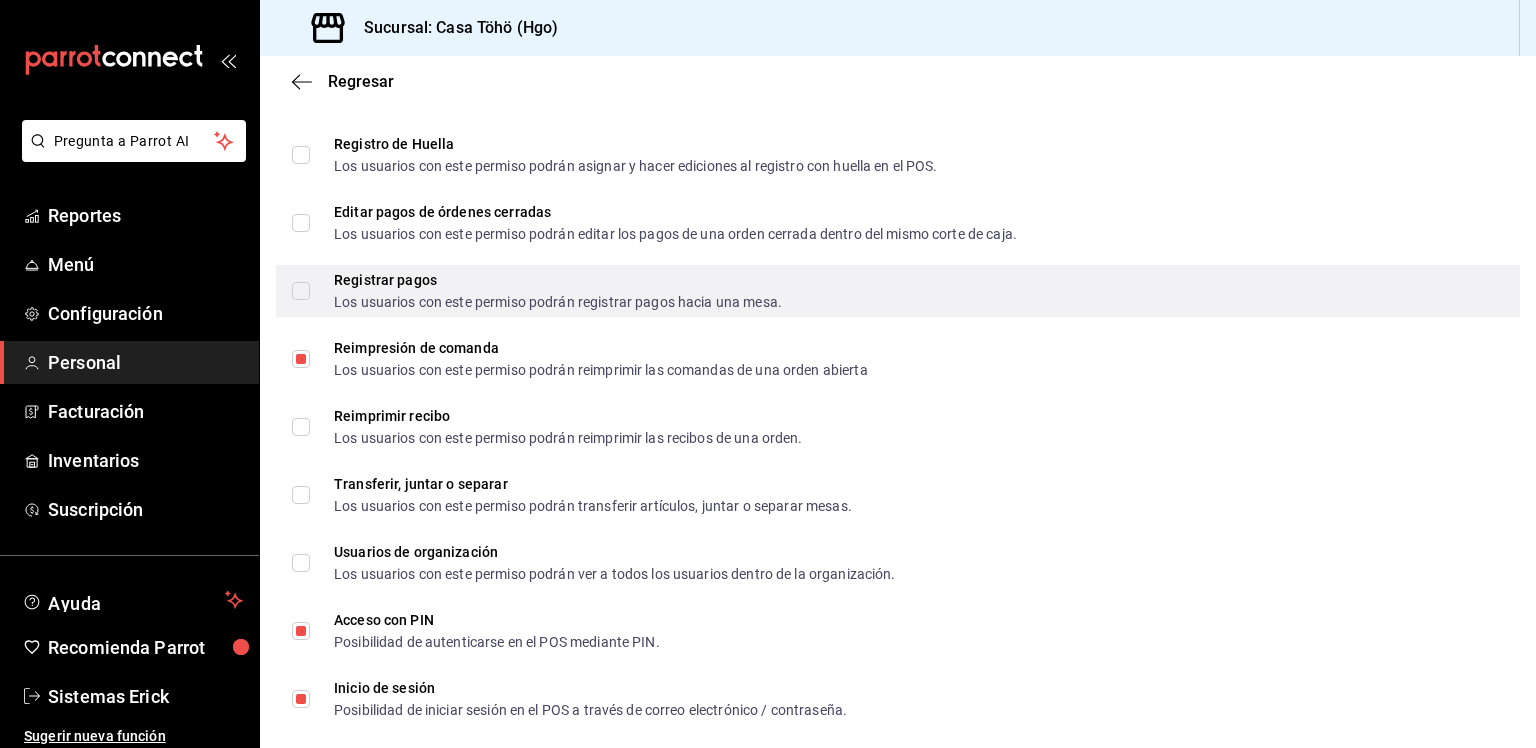 scroll, scrollTop: 2524, scrollLeft: 0, axis: vertical 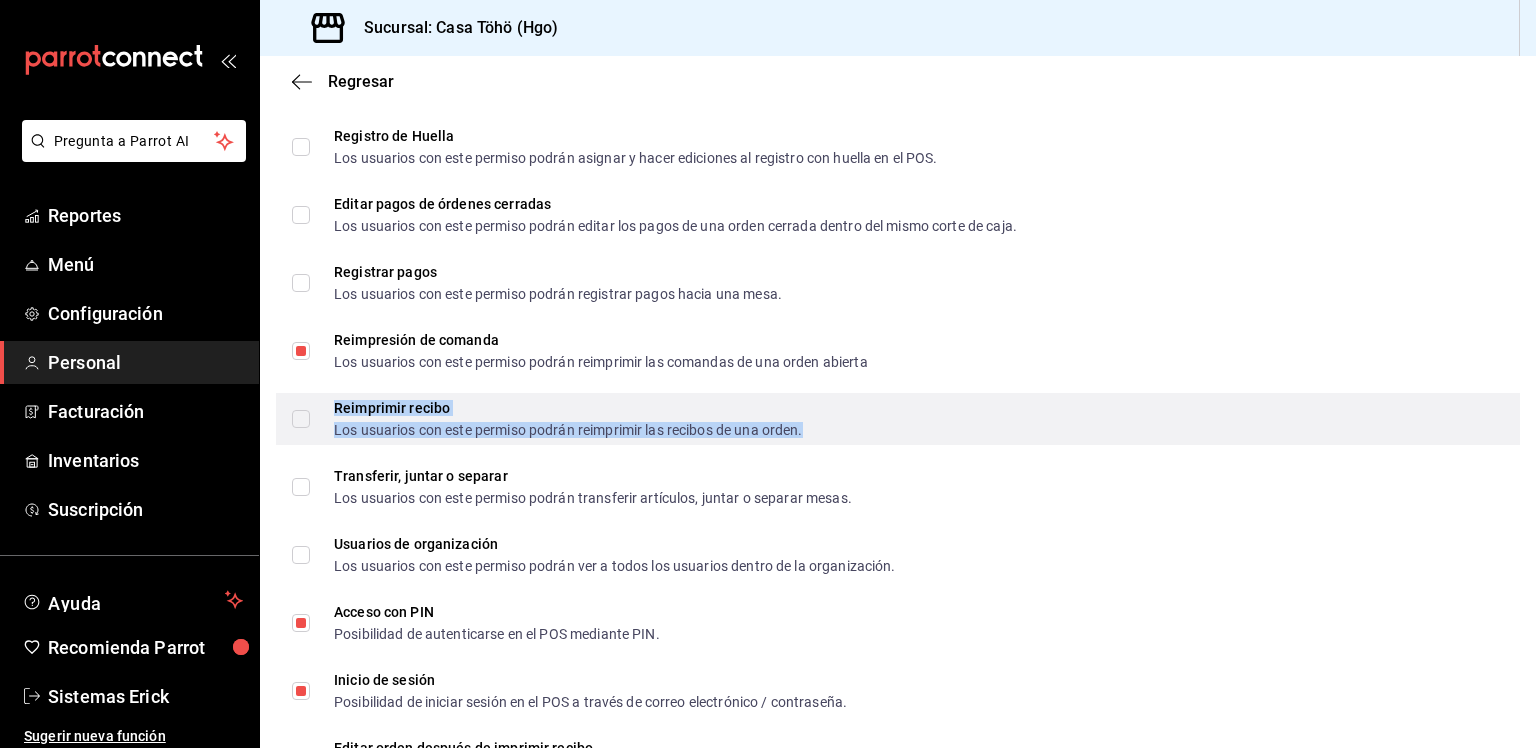 click on "Los usuarios con este permiso podrán reimprimir las recibos de una orden." at bounding box center (568, 430) 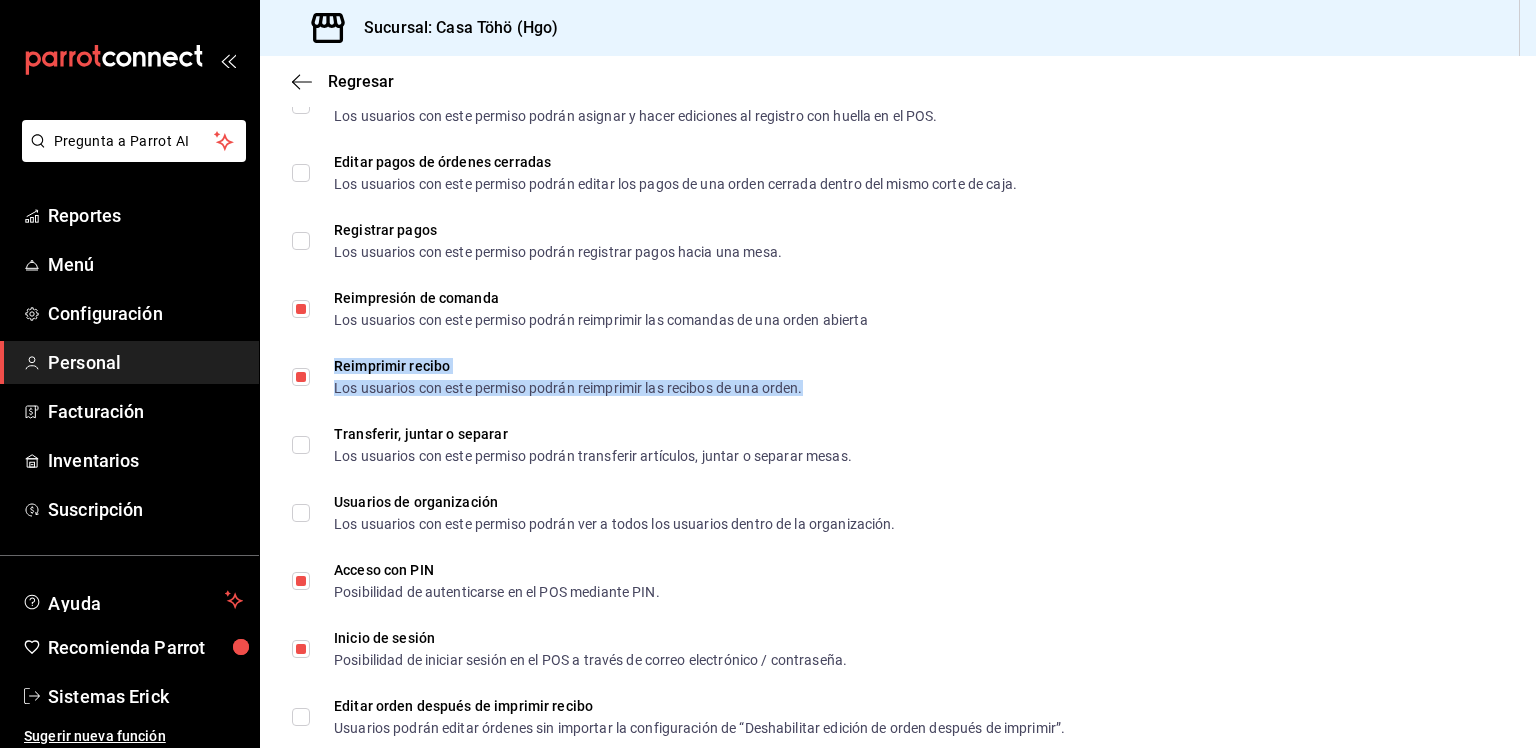 scroll, scrollTop: 2570, scrollLeft: 0, axis: vertical 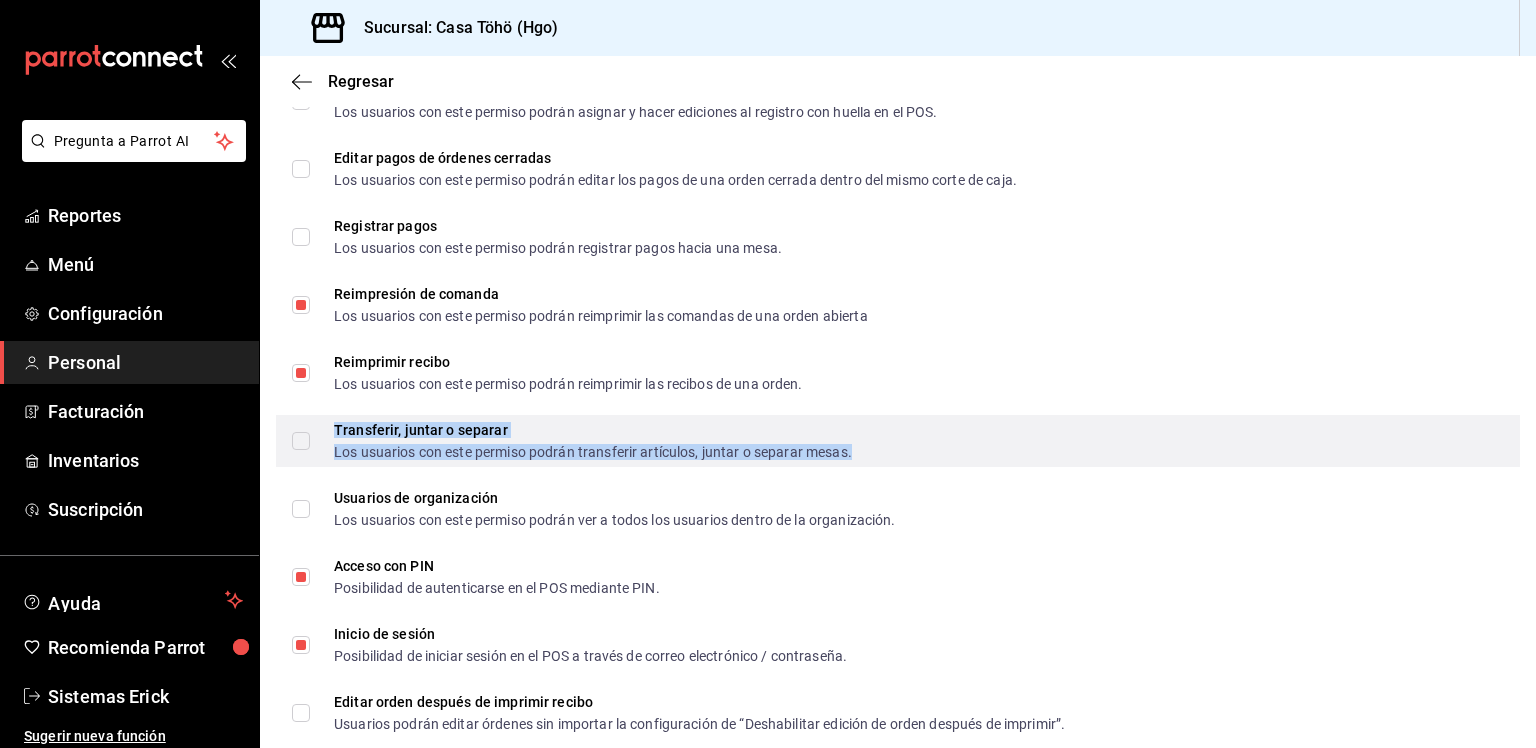 click on "Los usuarios con este permiso podrán transferir artículos, juntar o separar mesas." at bounding box center [593, 452] 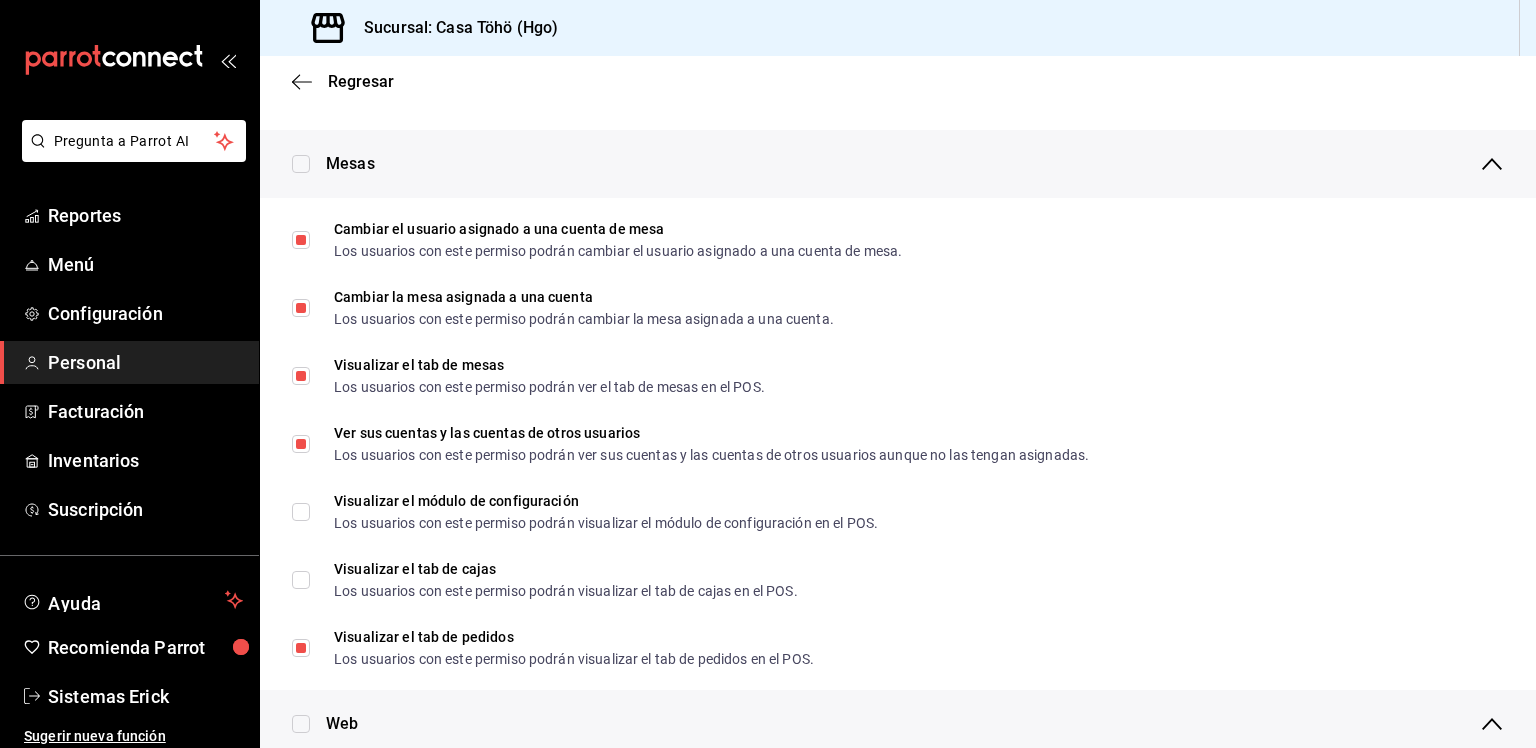 scroll, scrollTop: 0, scrollLeft: 0, axis: both 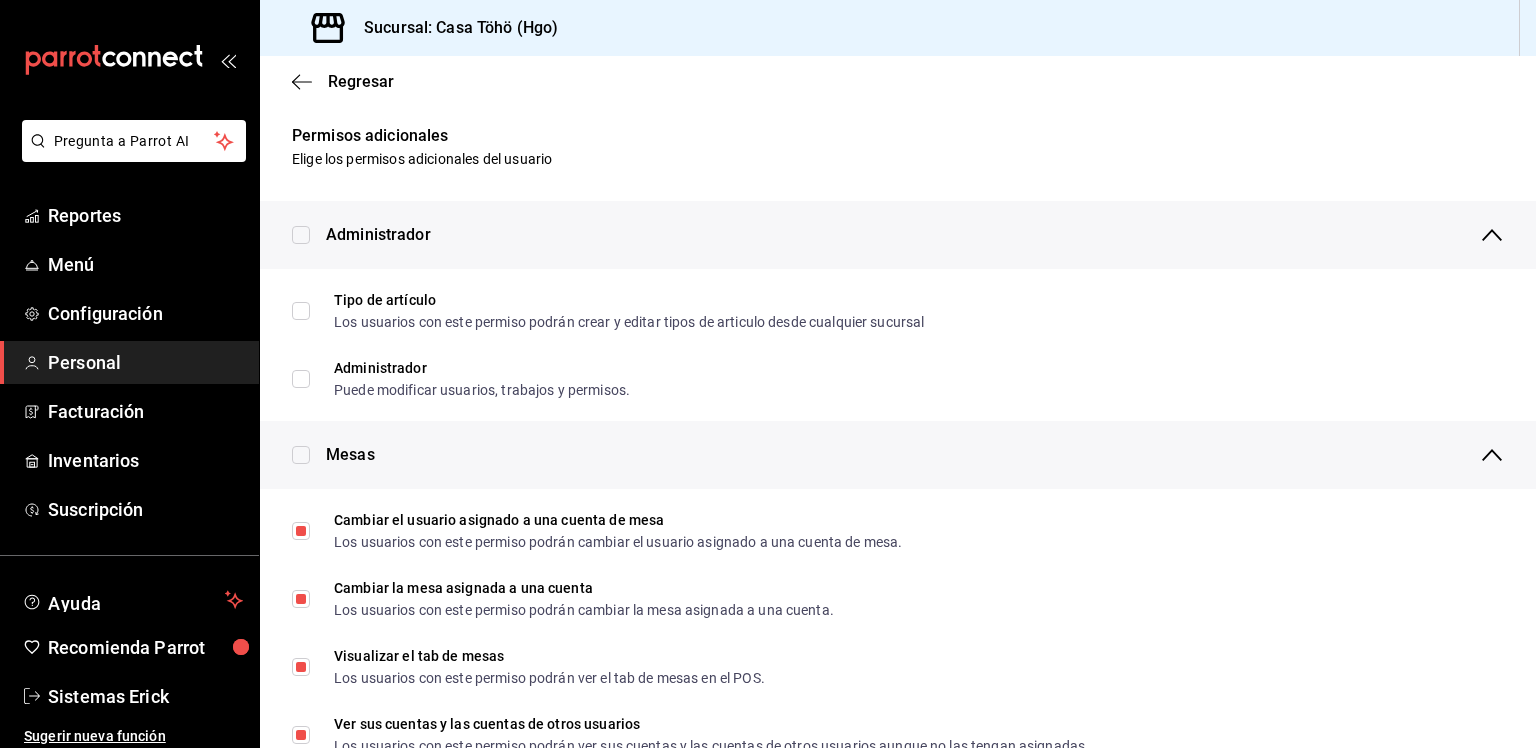 click on "Regresar" at bounding box center (898, 81) 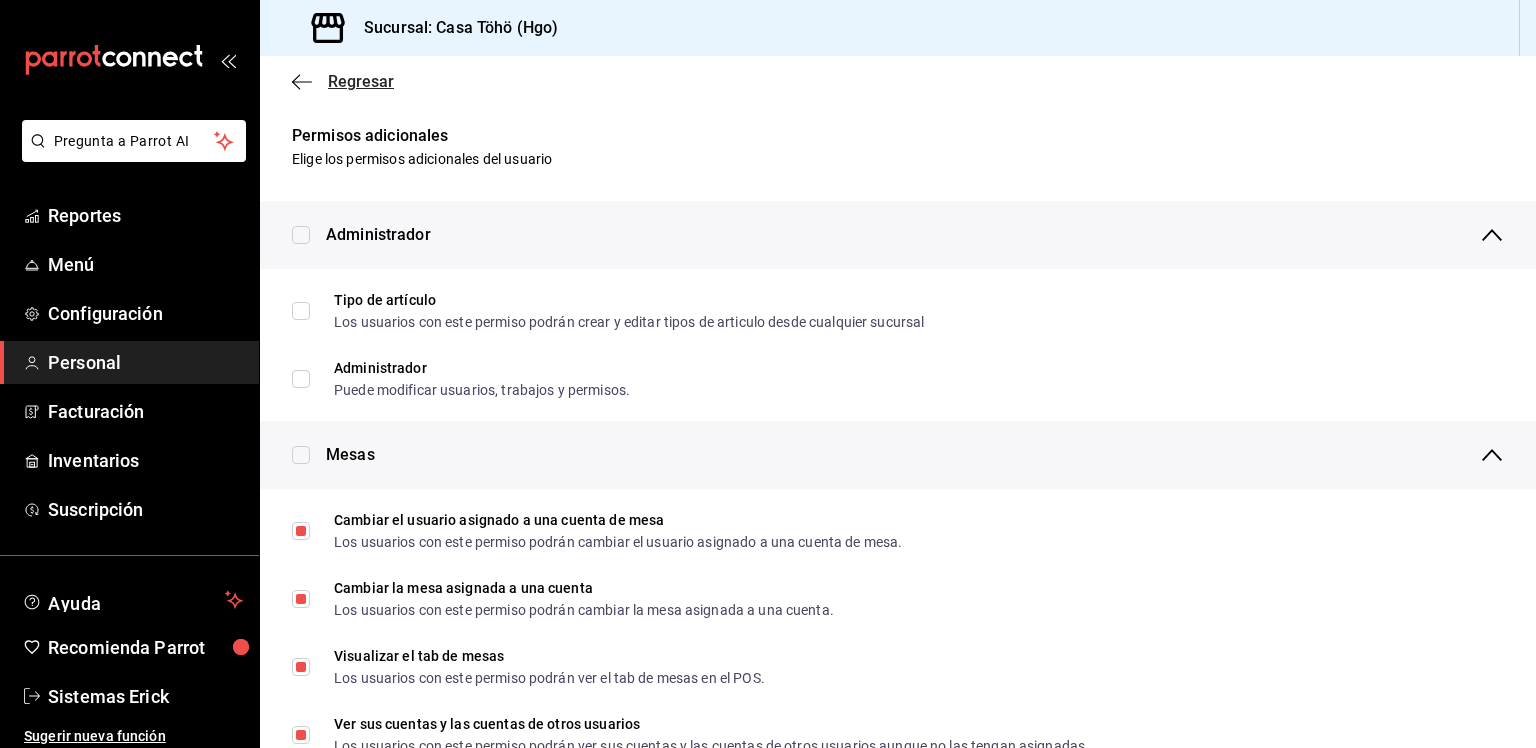 click 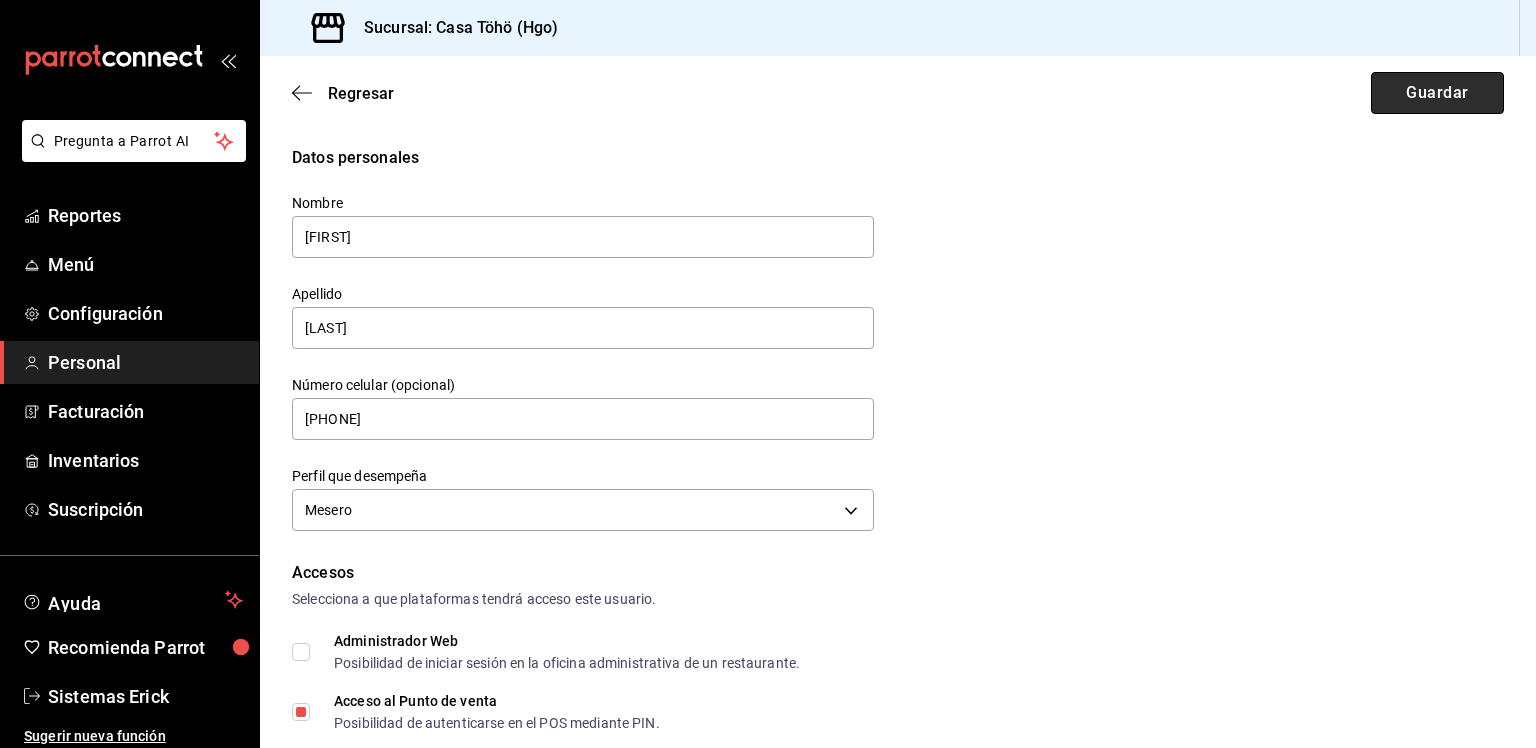 click on "Guardar" at bounding box center [1437, 93] 